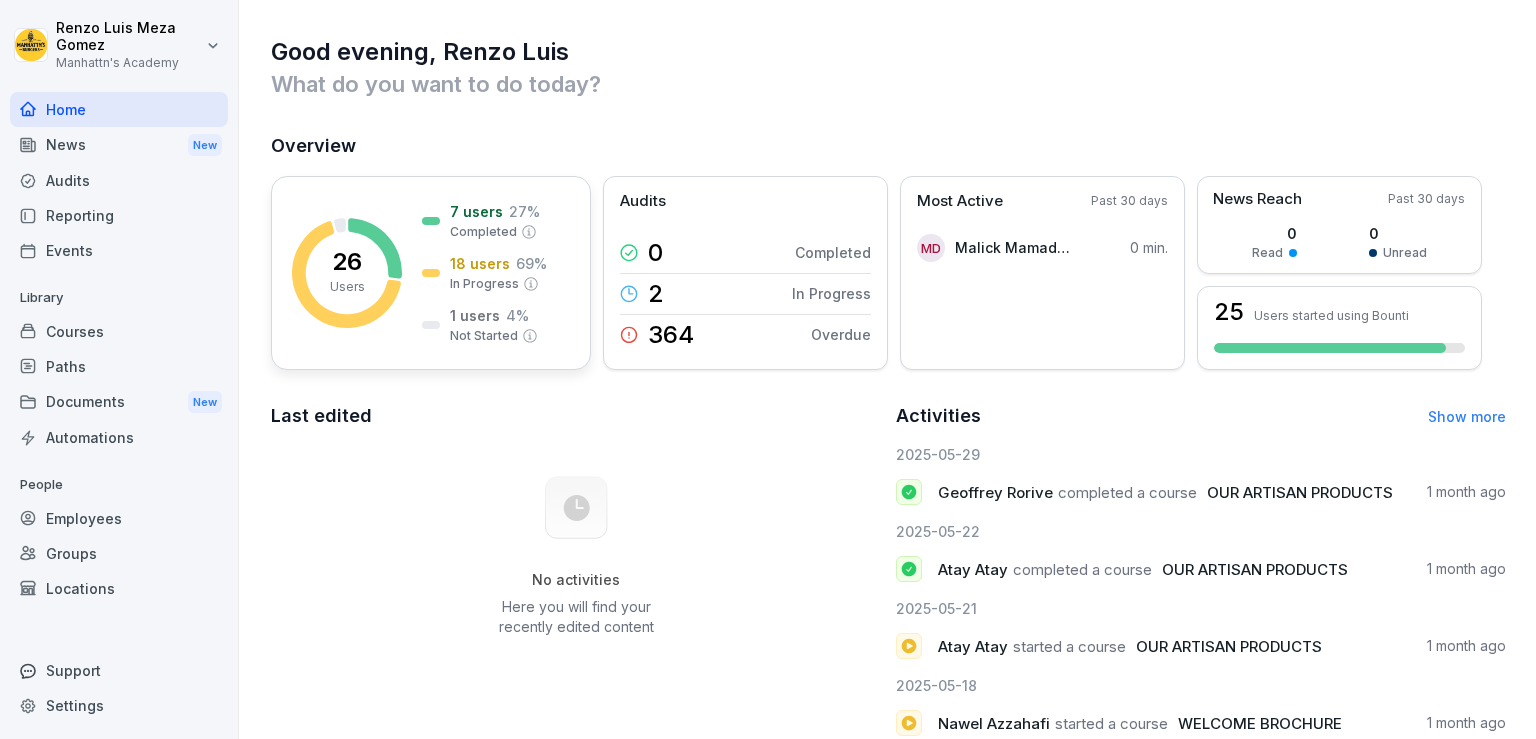 scroll, scrollTop: 0, scrollLeft: 0, axis: both 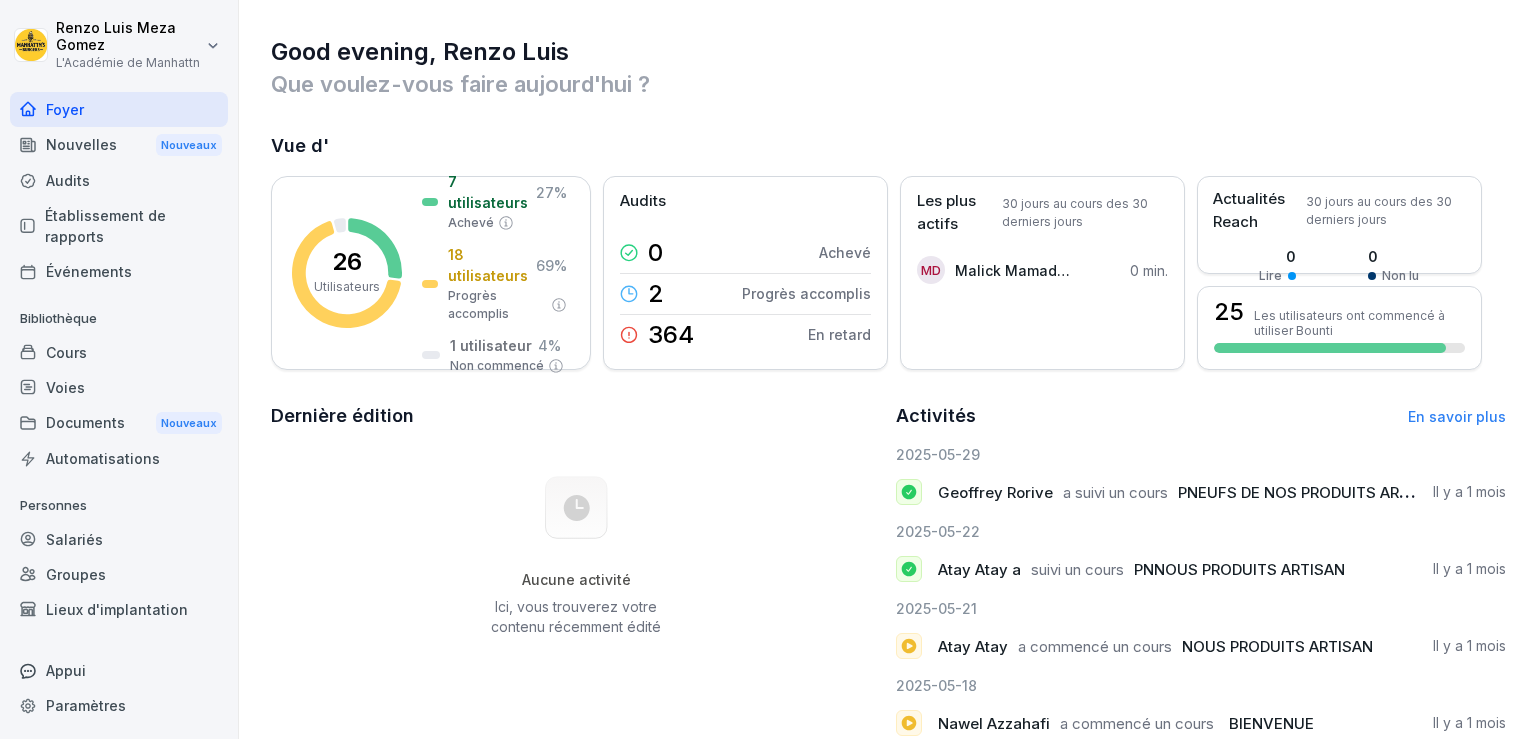 click on "Groupes" at bounding box center (119, 574) 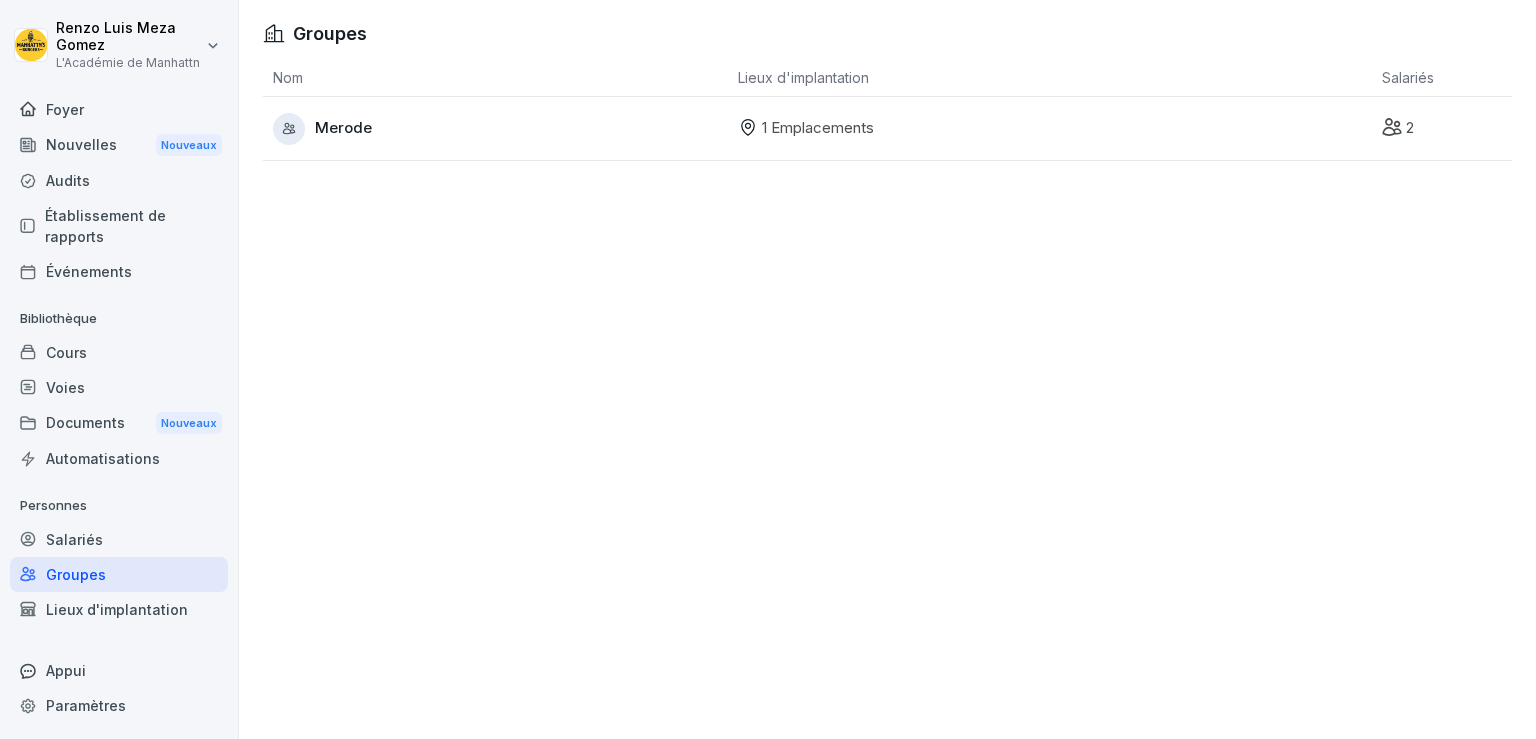 click on "Établissement de rapports" at bounding box center [119, 226] 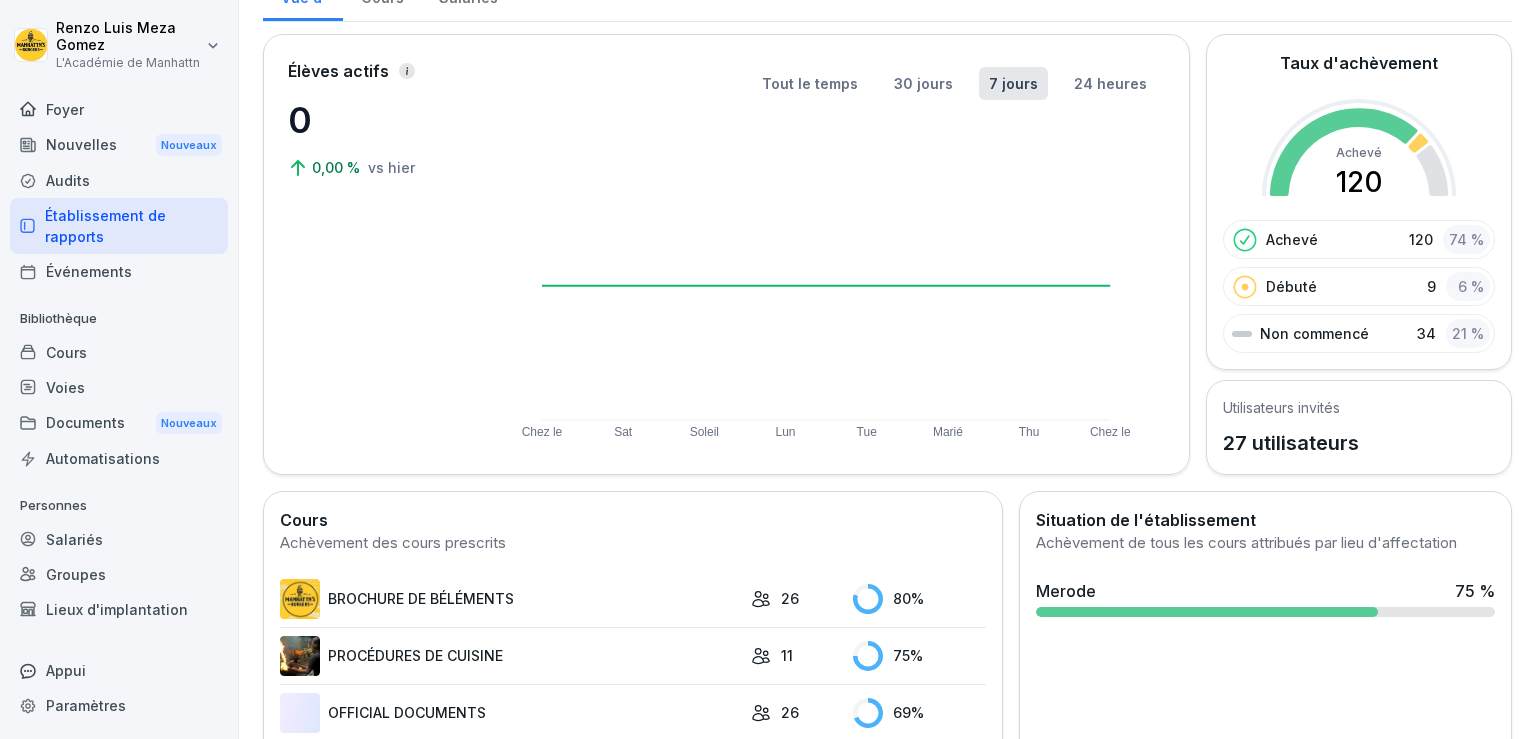 scroll, scrollTop: 230, scrollLeft: 0, axis: vertical 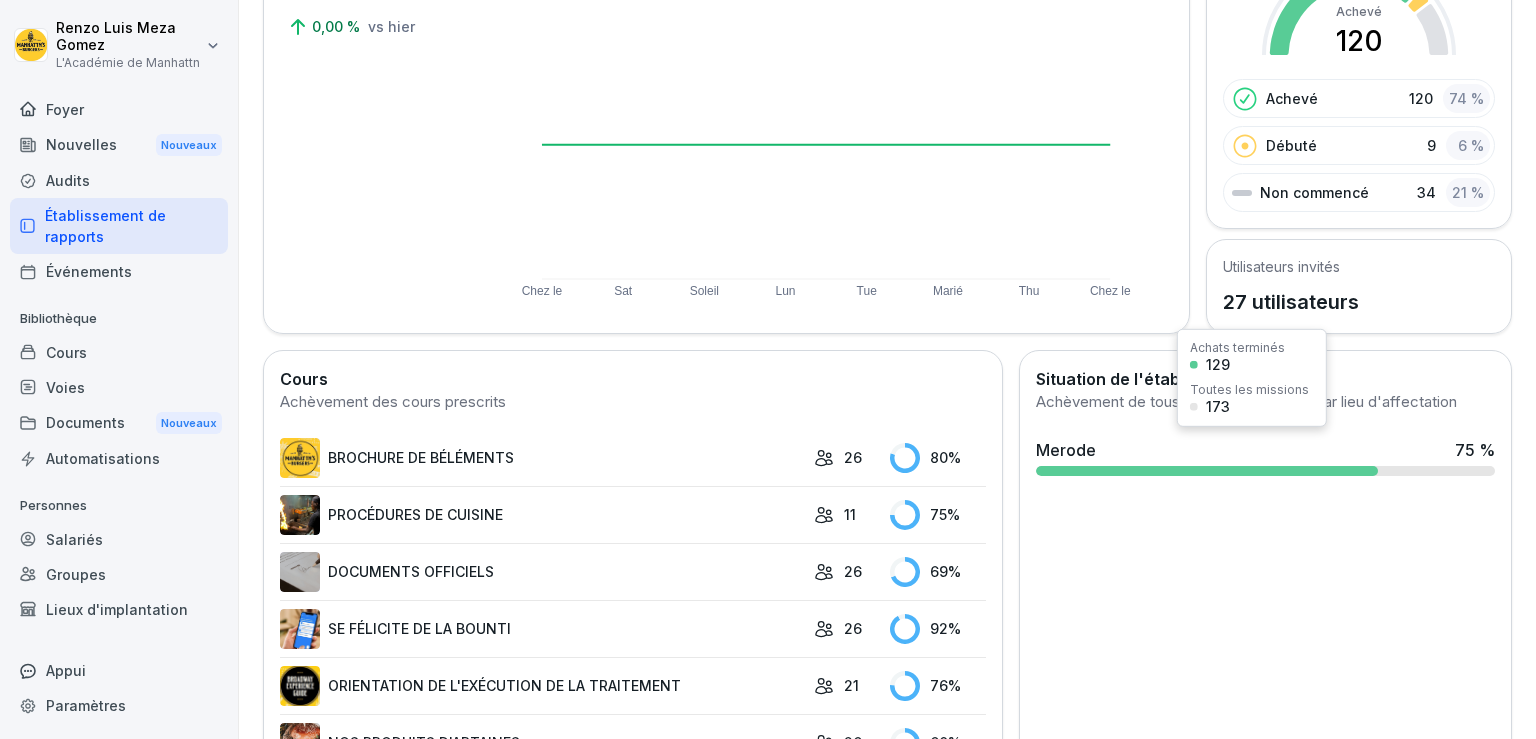 click on "Merode" at bounding box center [1066, 450] 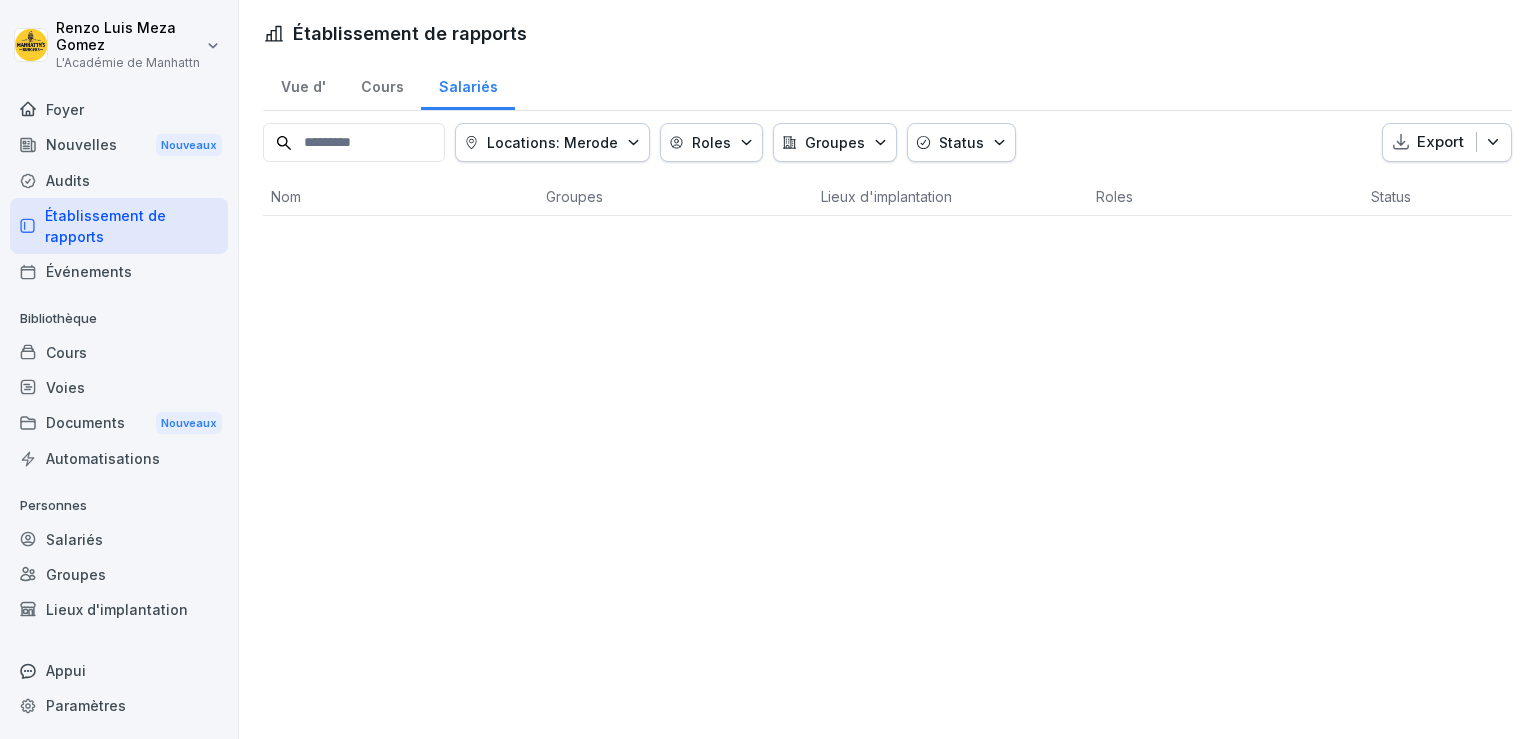 scroll, scrollTop: 0, scrollLeft: 0, axis: both 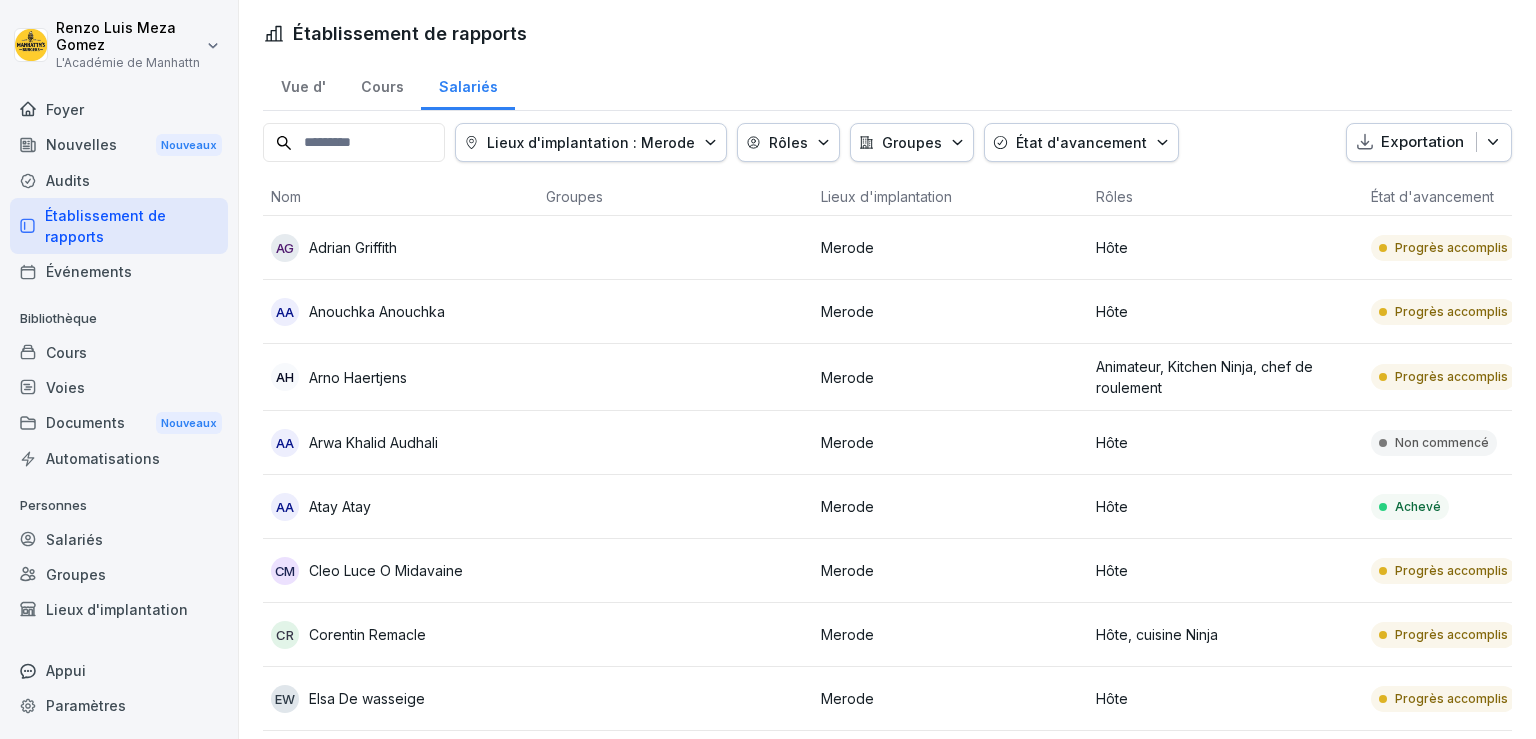 click at bounding box center (675, 248) 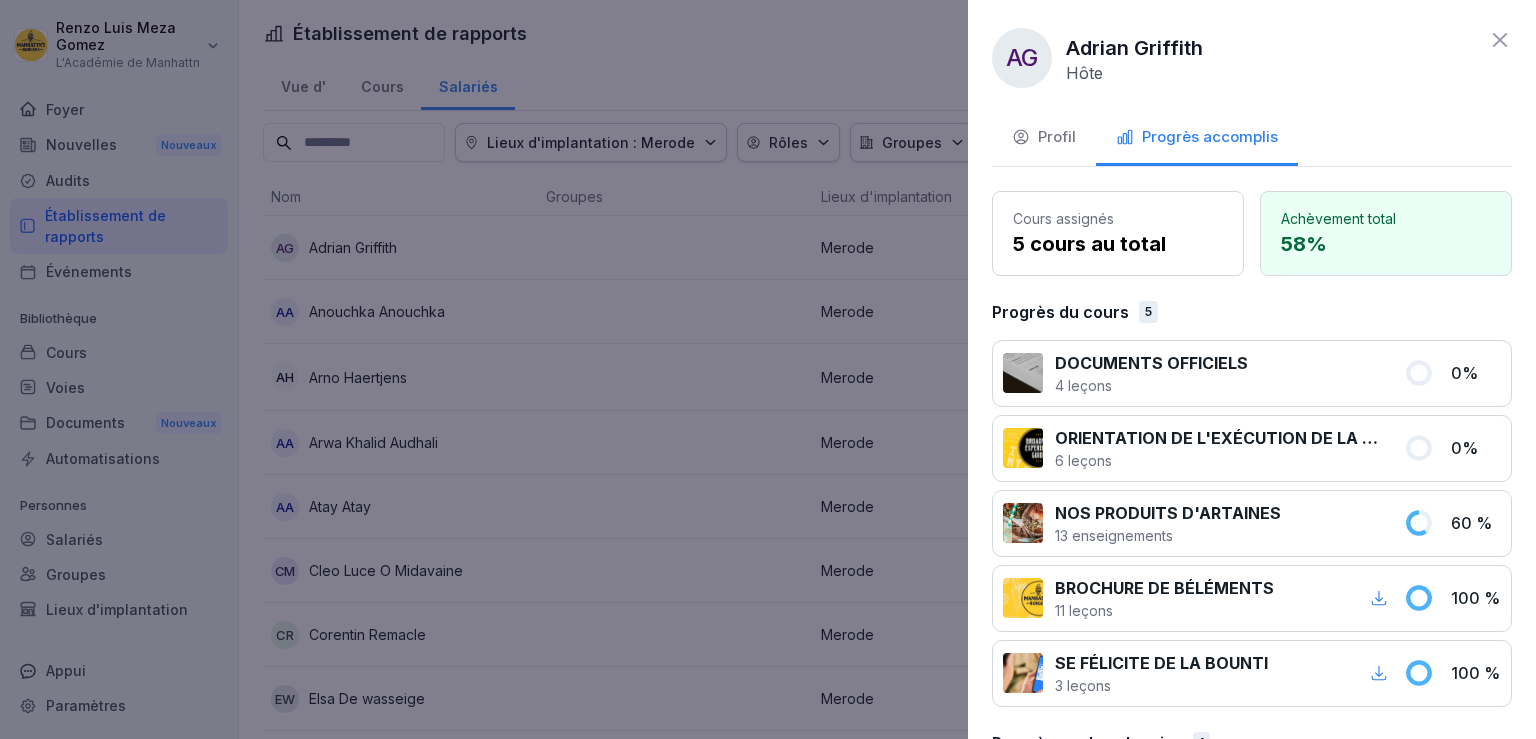 click on "Profil" at bounding box center (1044, 139) 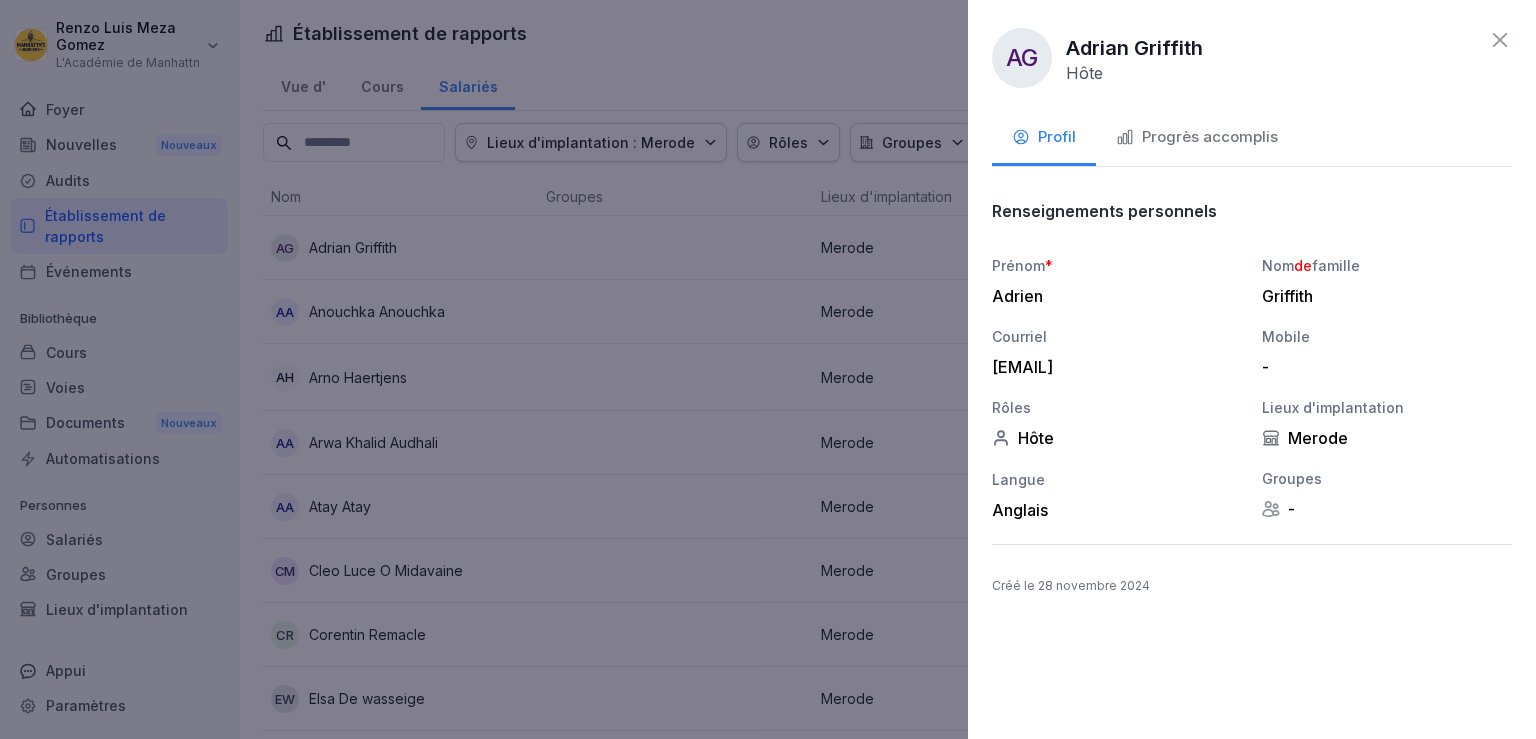 click 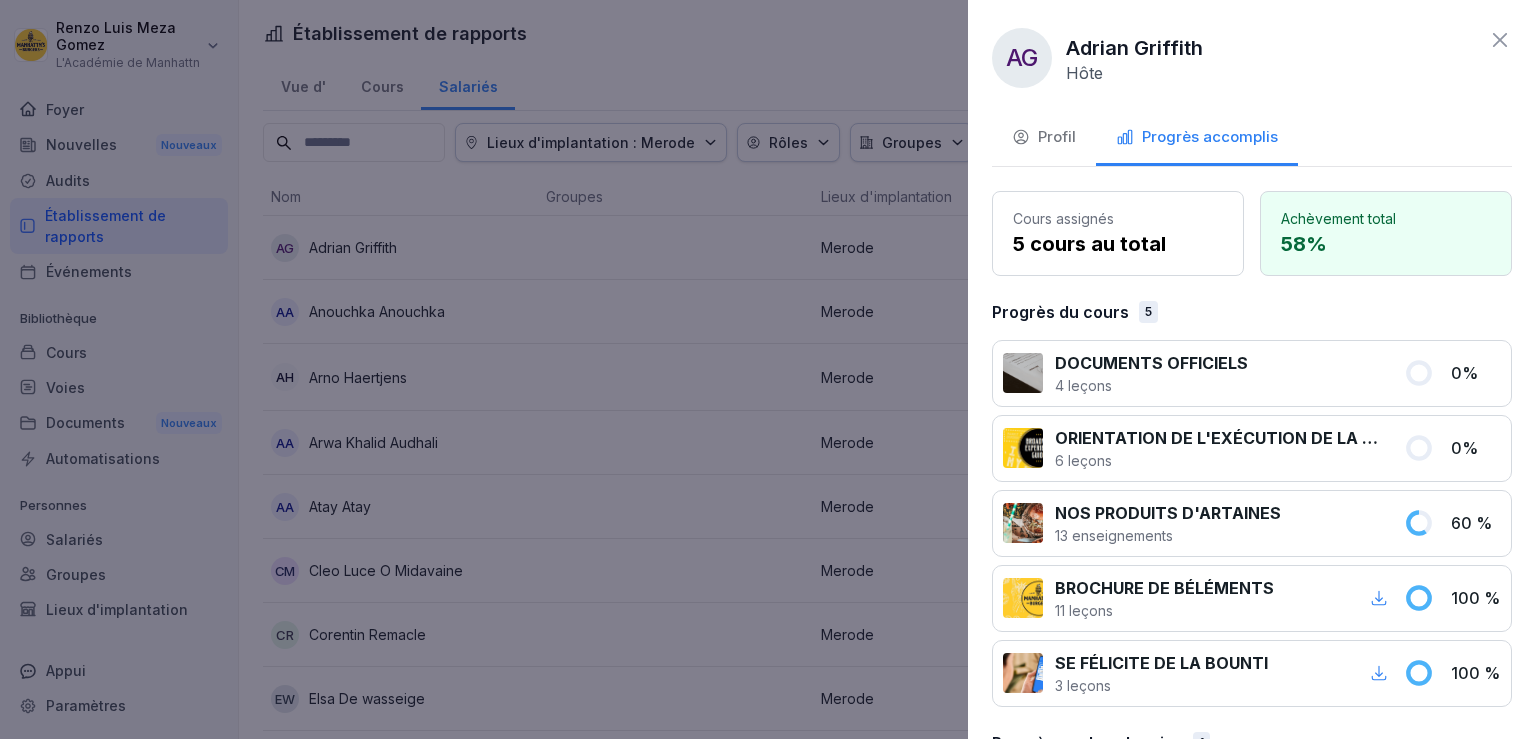 click at bounding box center (768, 369) 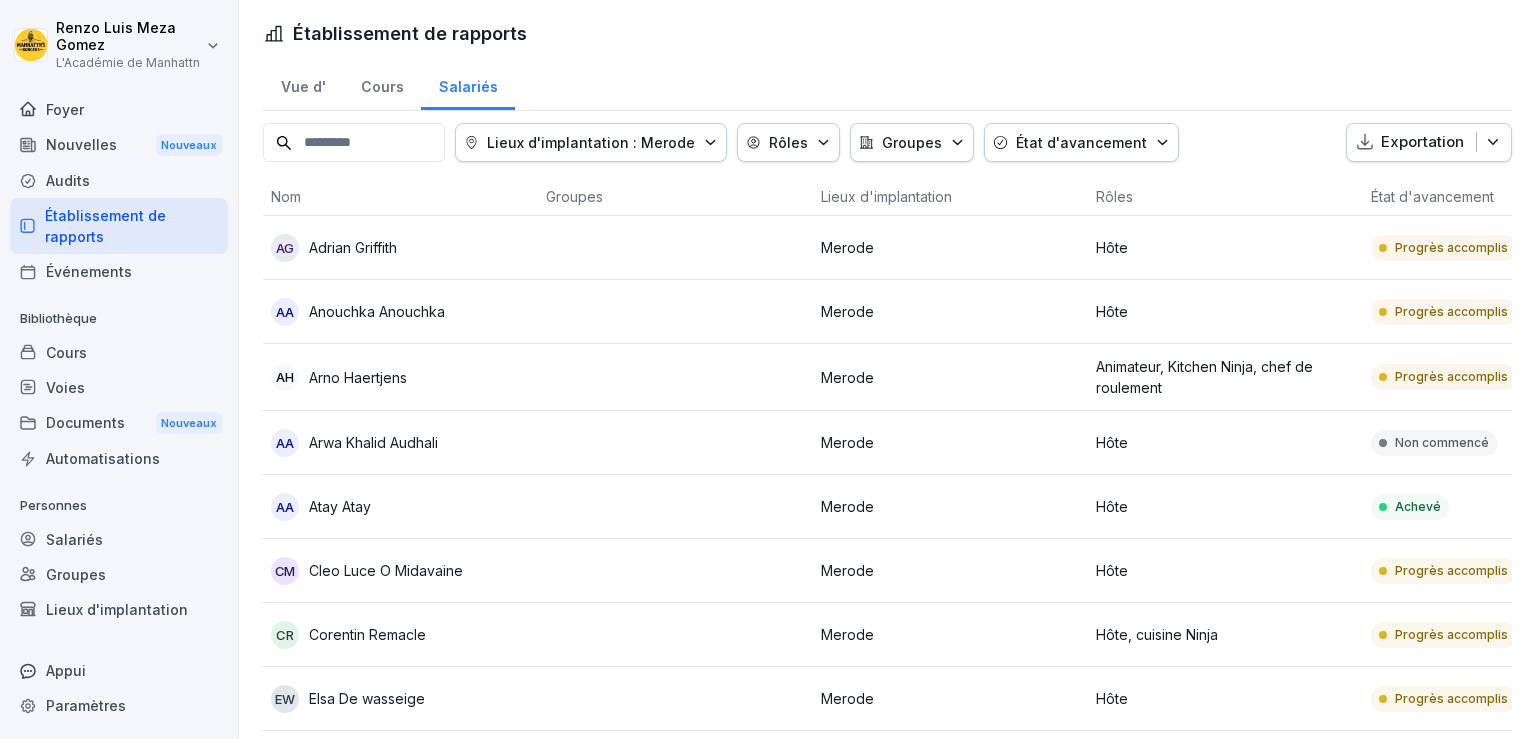click on "Rôles" at bounding box center (788, 142) 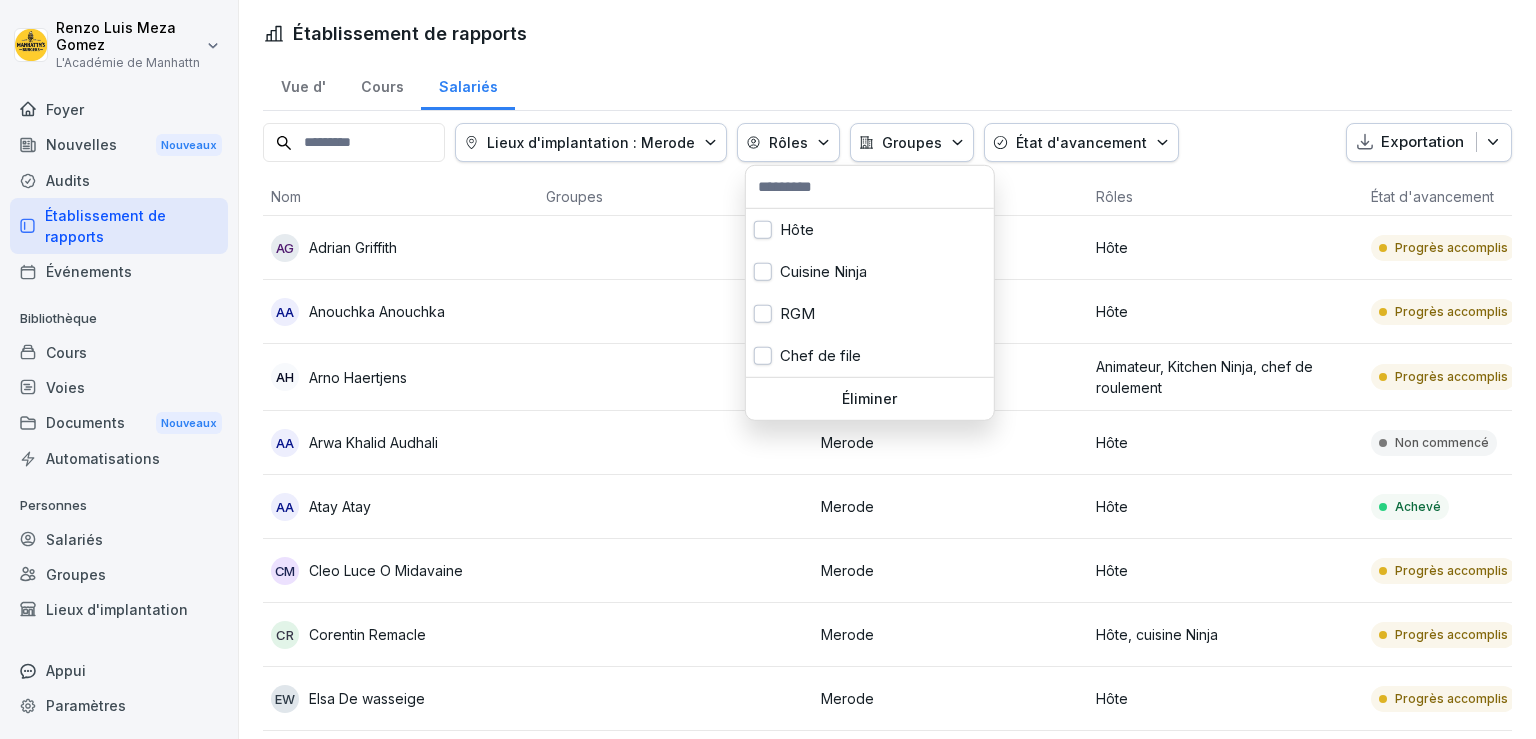 click on "Rôles" at bounding box center (788, 142) 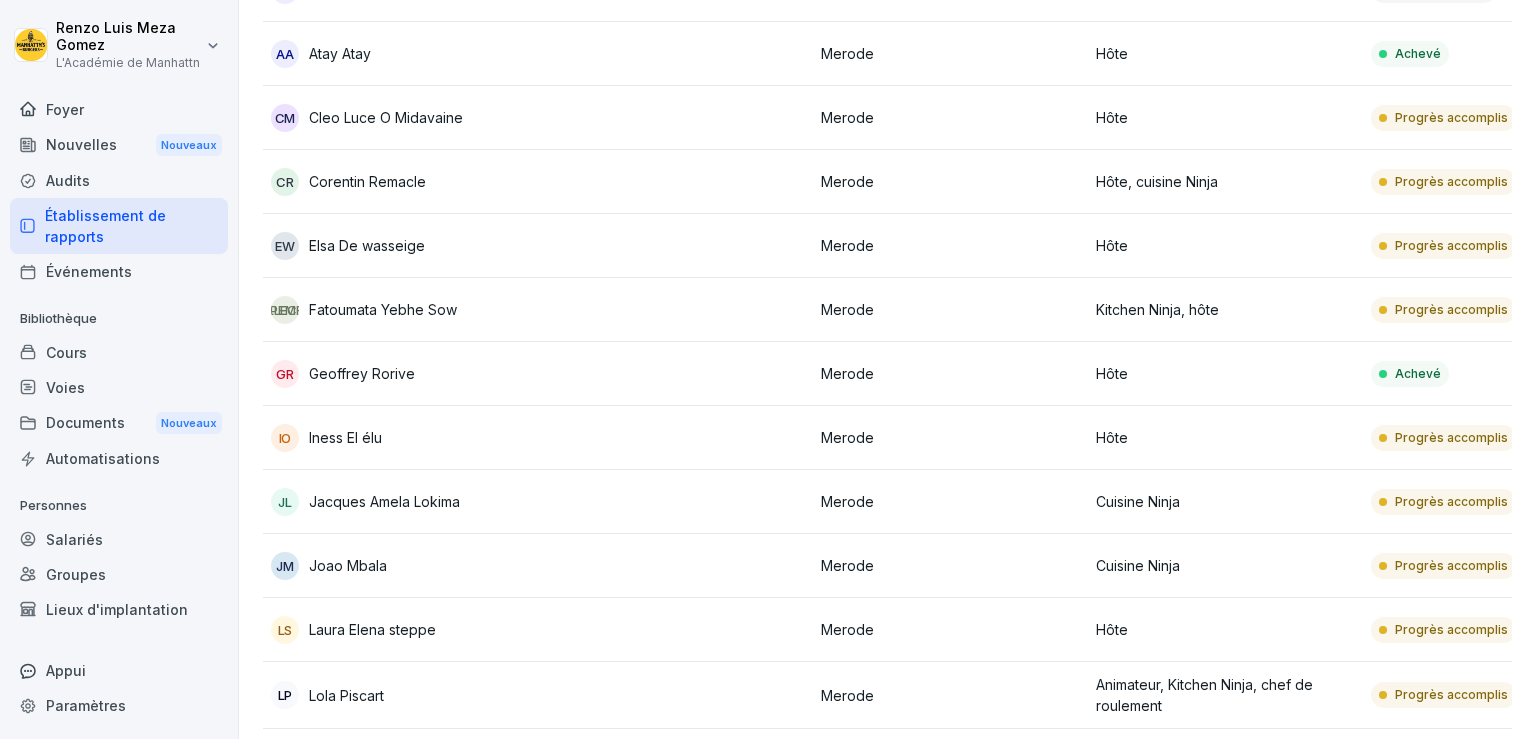 scroll, scrollTop: 0, scrollLeft: 0, axis: both 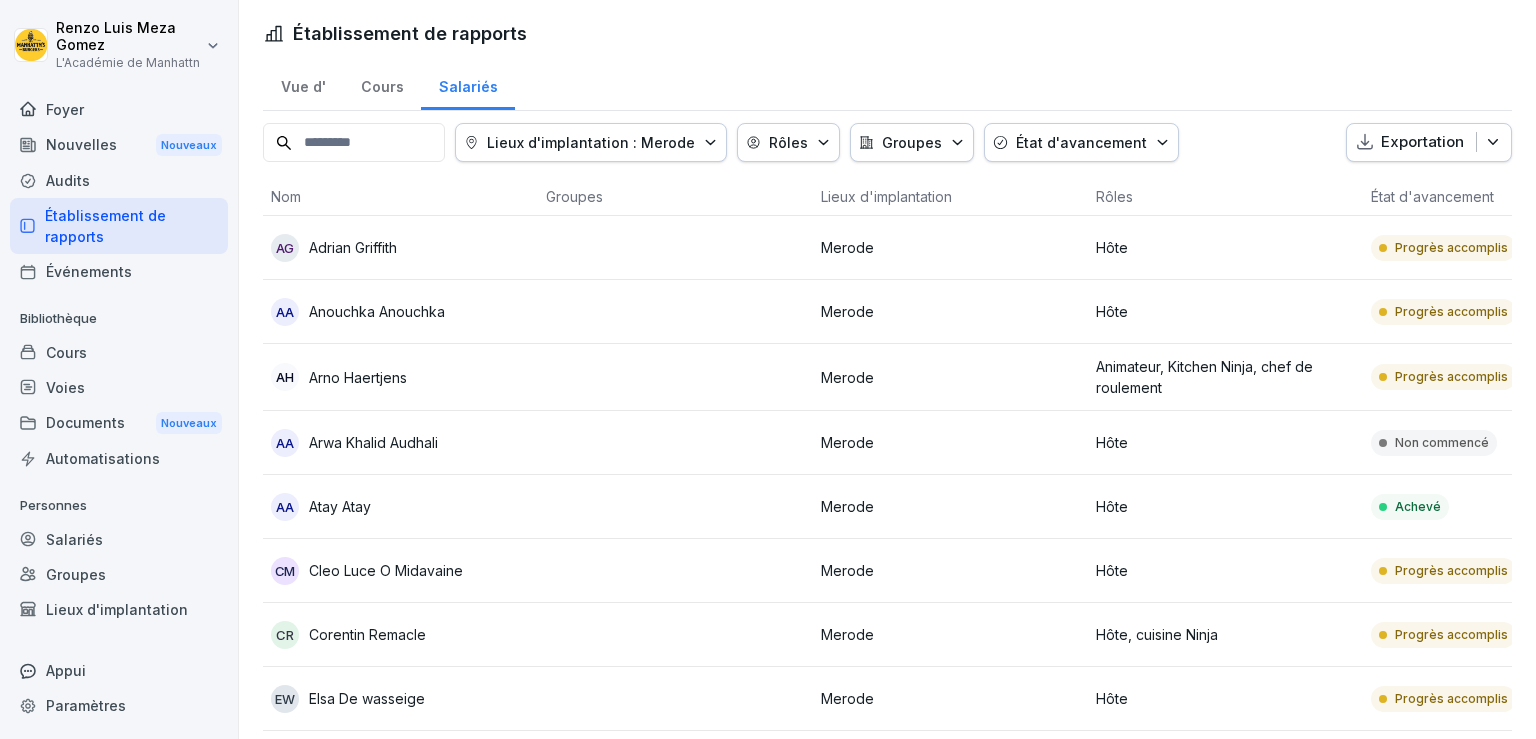 click on "Audits" at bounding box center [119, 180] 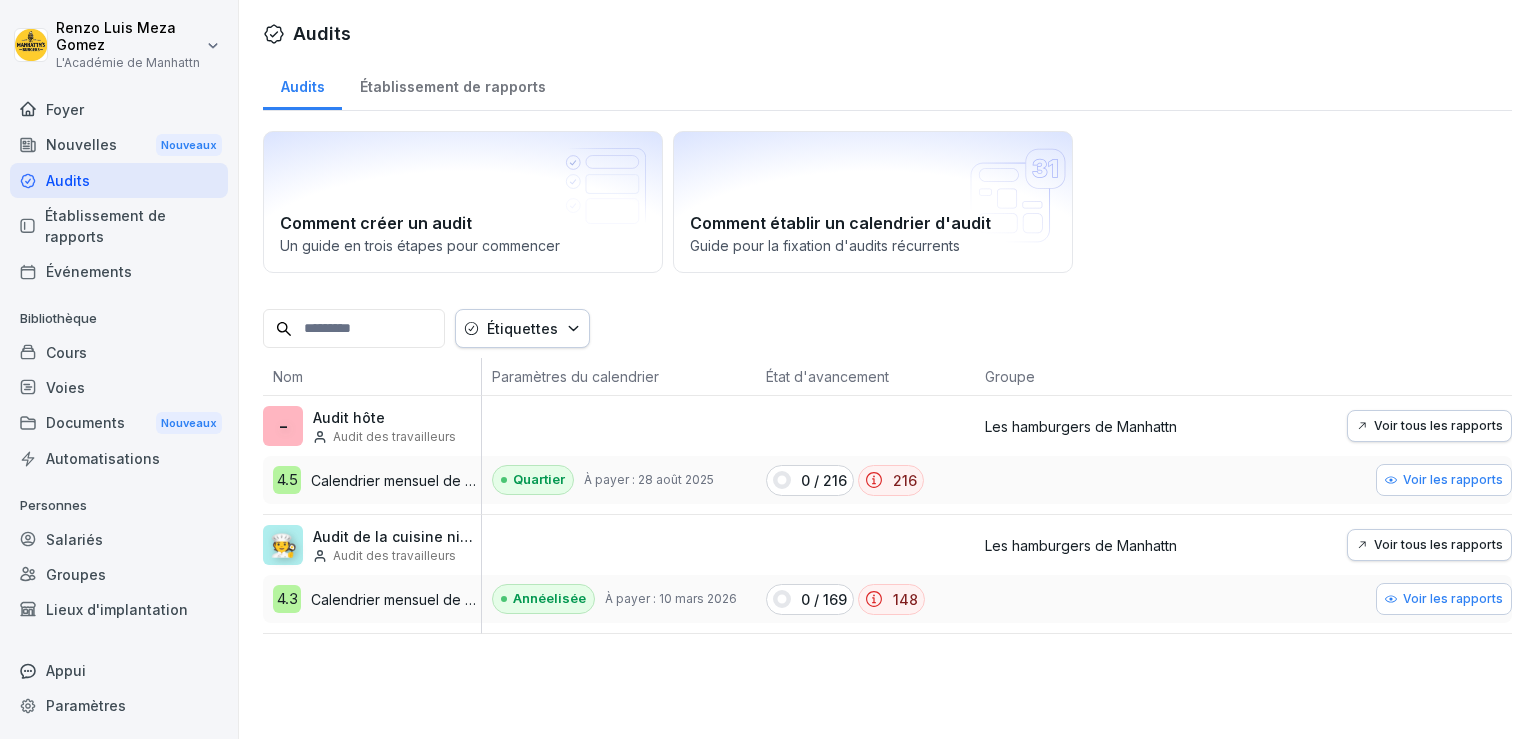 click on "Foyer" at bounding box center (119, 109) 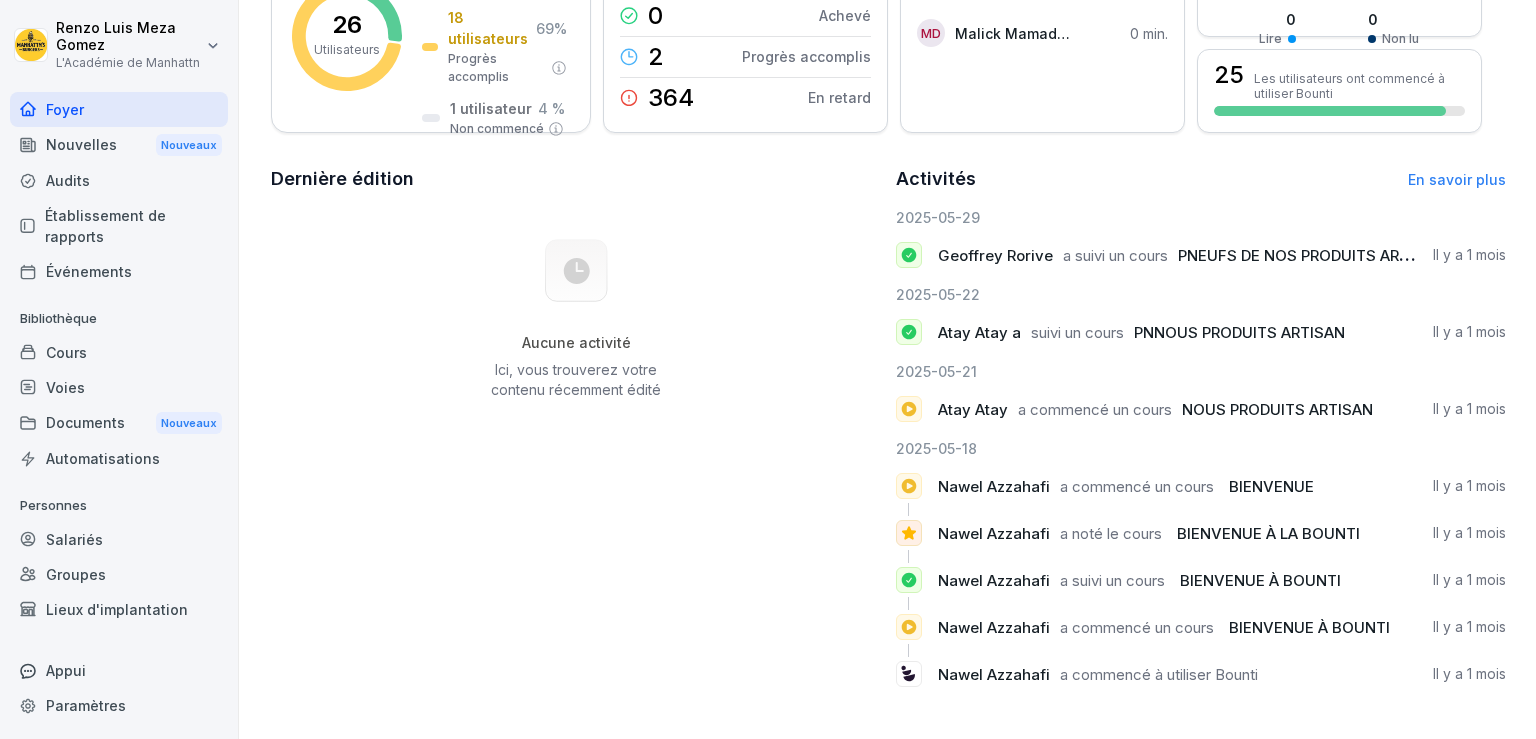 scroll, scrollTop: 0, scrollLeft: 0, axis: both 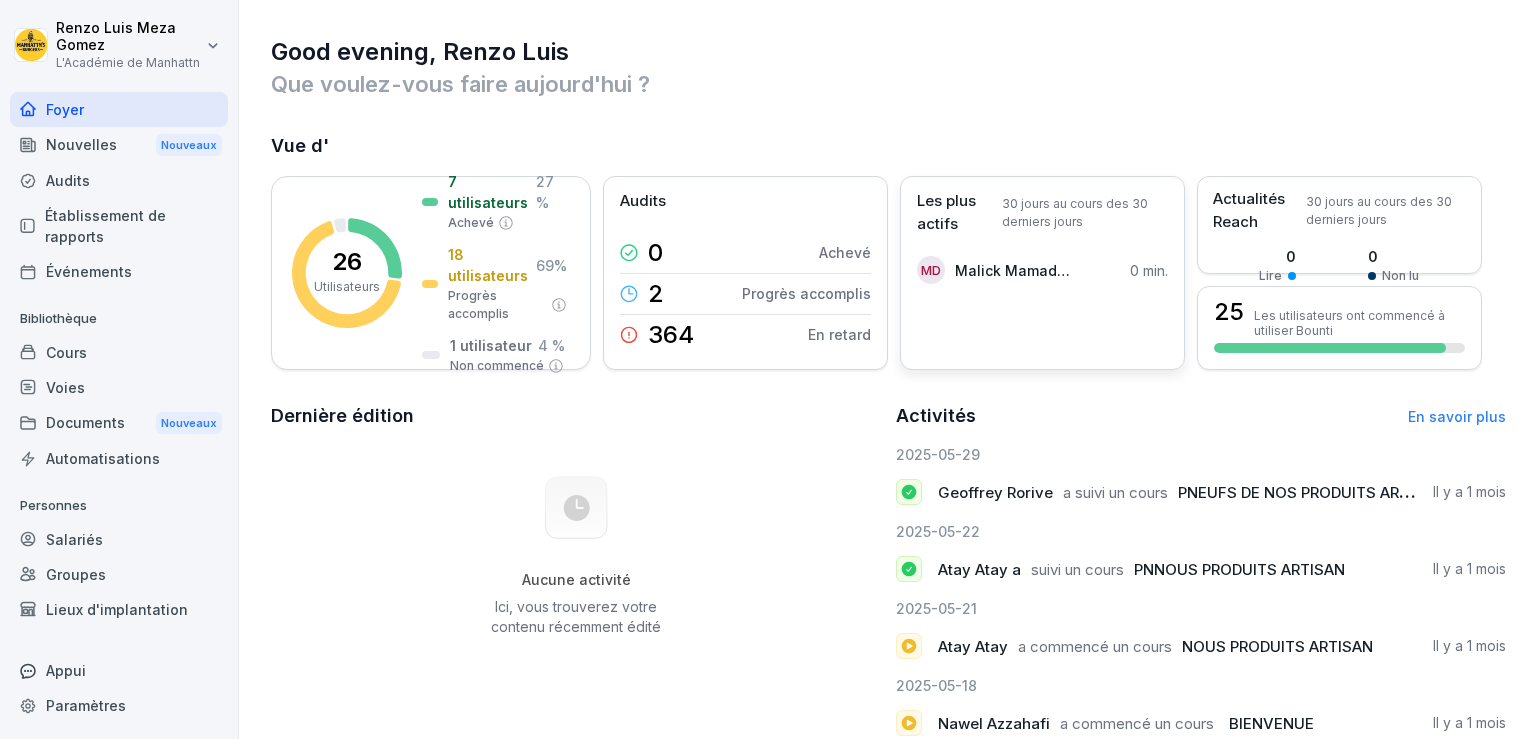 click on "MD Malick Mamadou Diallo 0 min." at bounding box center (1042, 270) 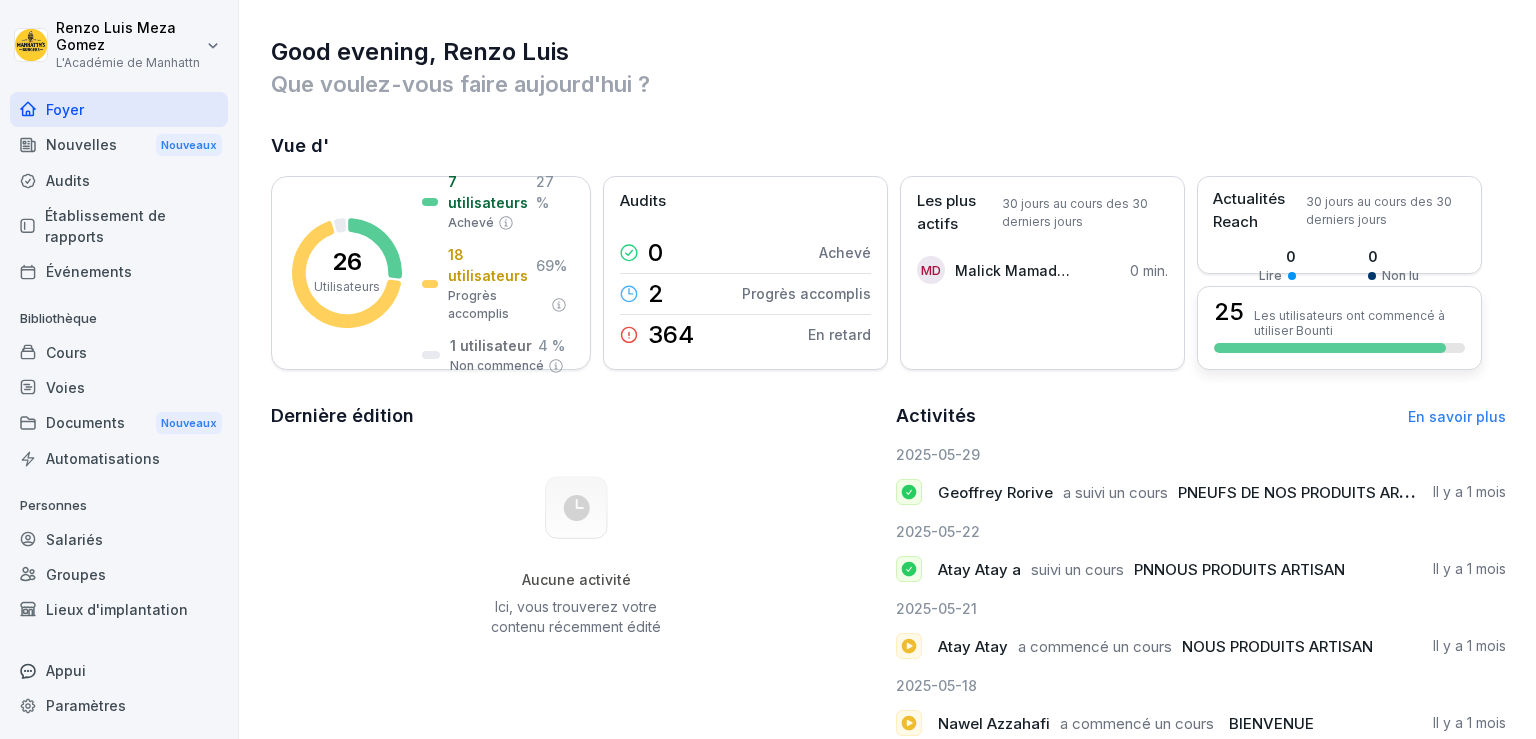 click on "25 Les utilisateurs ont commencé à utiliser Bounti" at bounding box center (1339, 328) 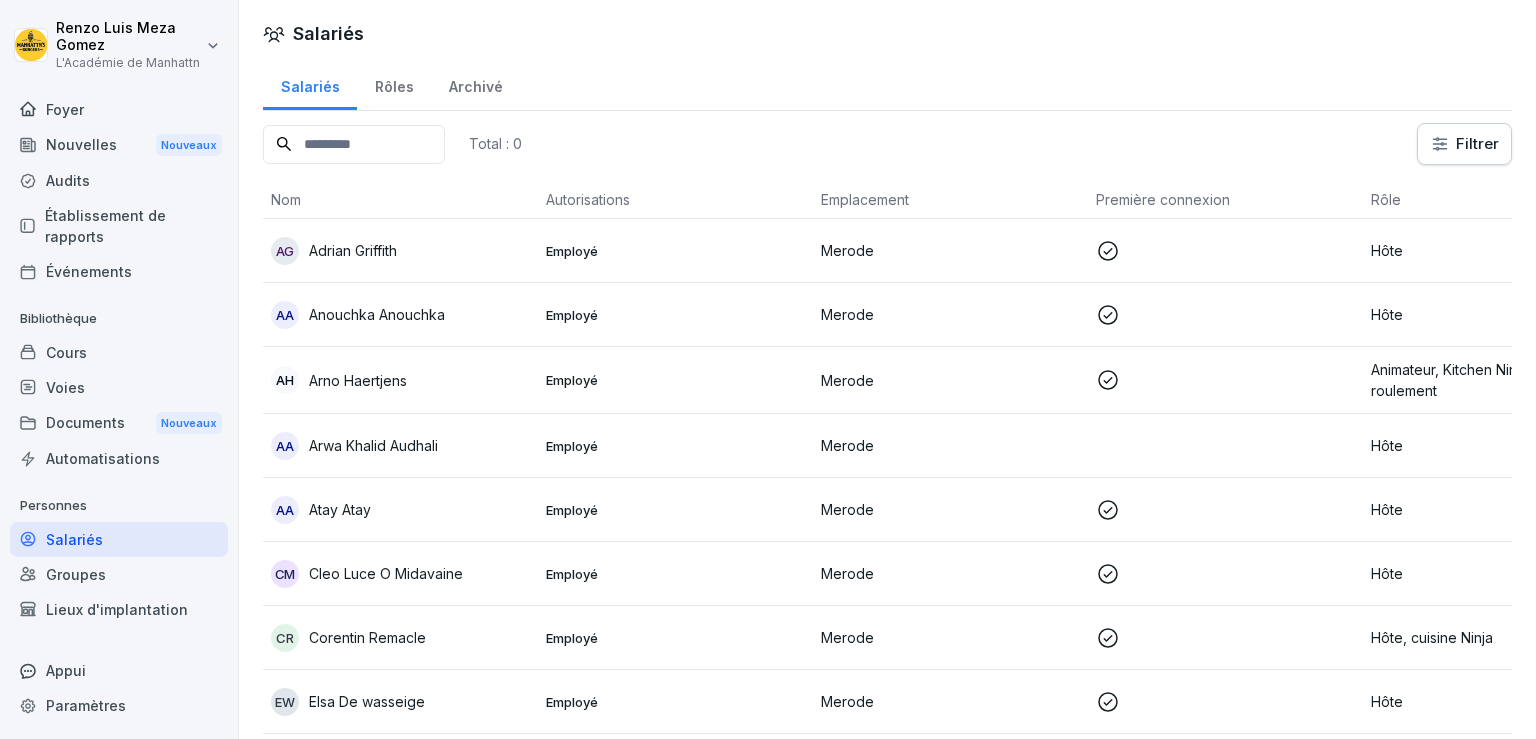 click 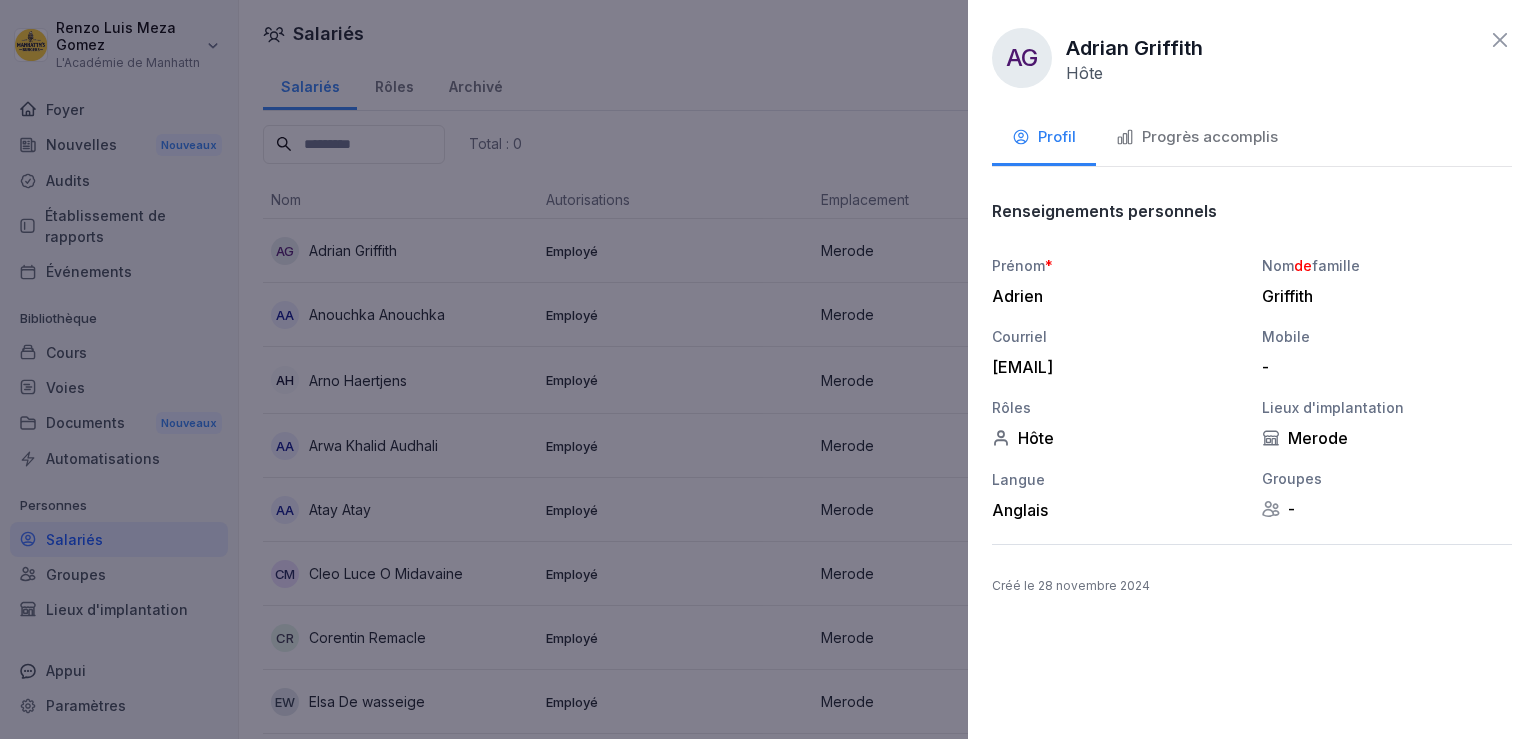 click on "Progrès accomplis" at bounding box center (1197, 137) 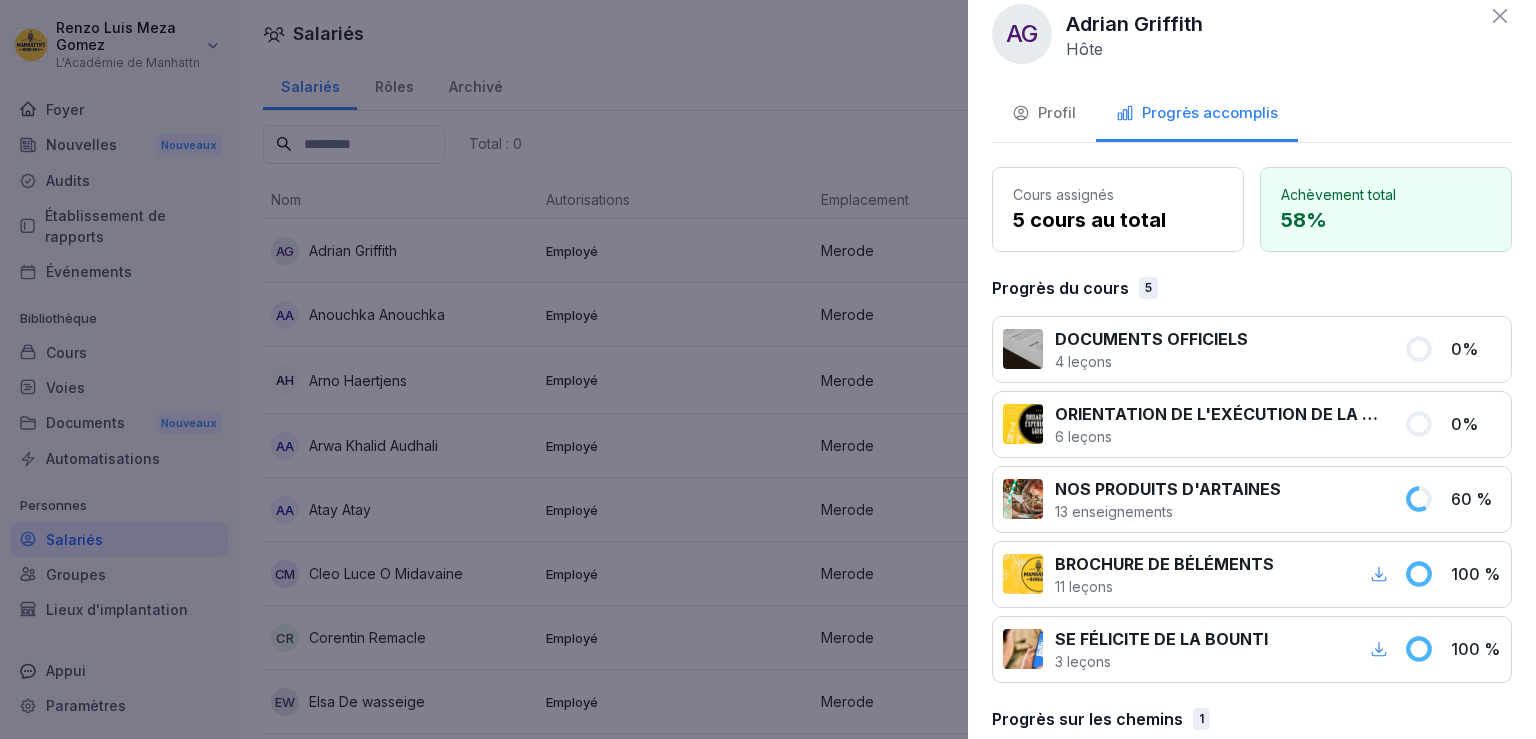 scroll, scrollTop: 0, scrollLeft: 0, axis: both 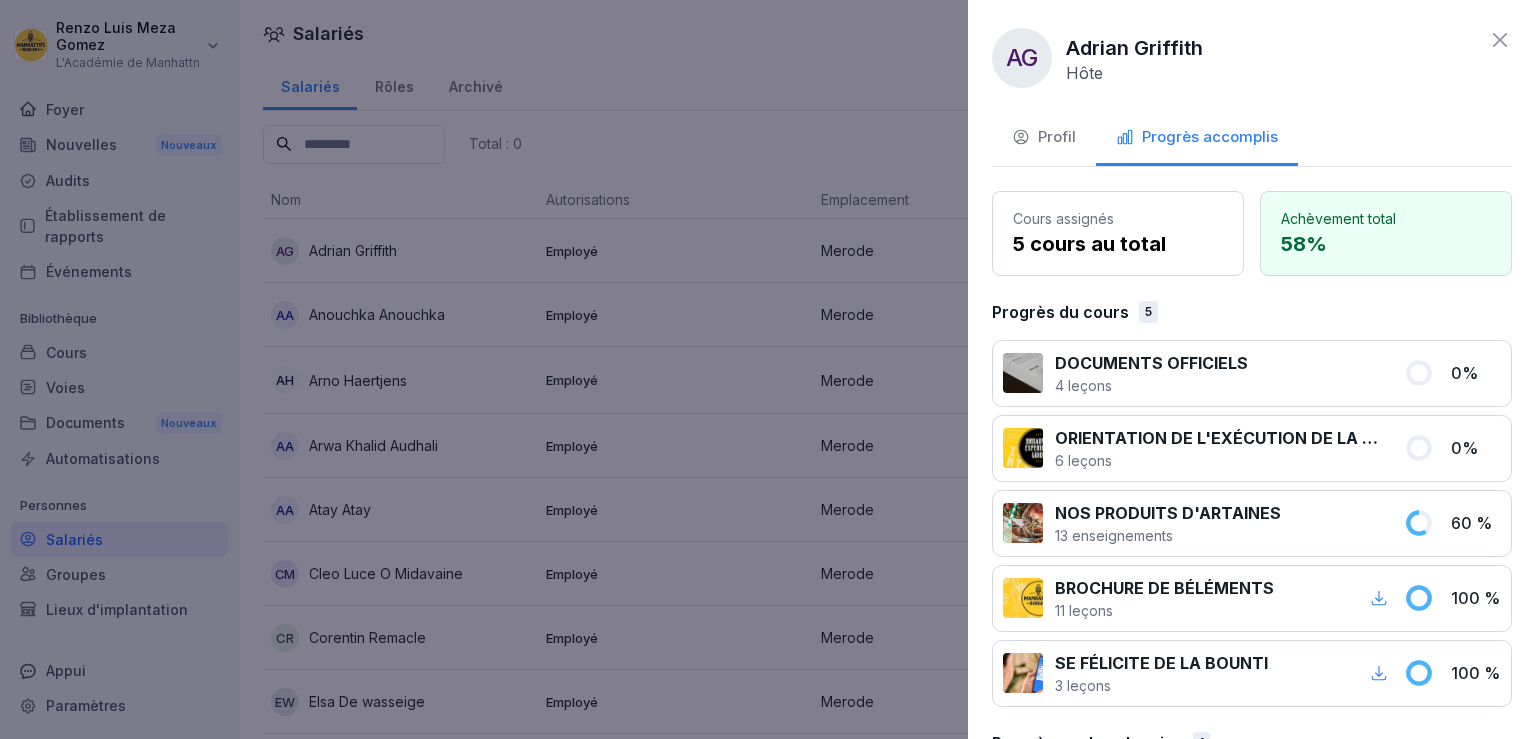 click on "Profil" at bounding box center [1044, 137] 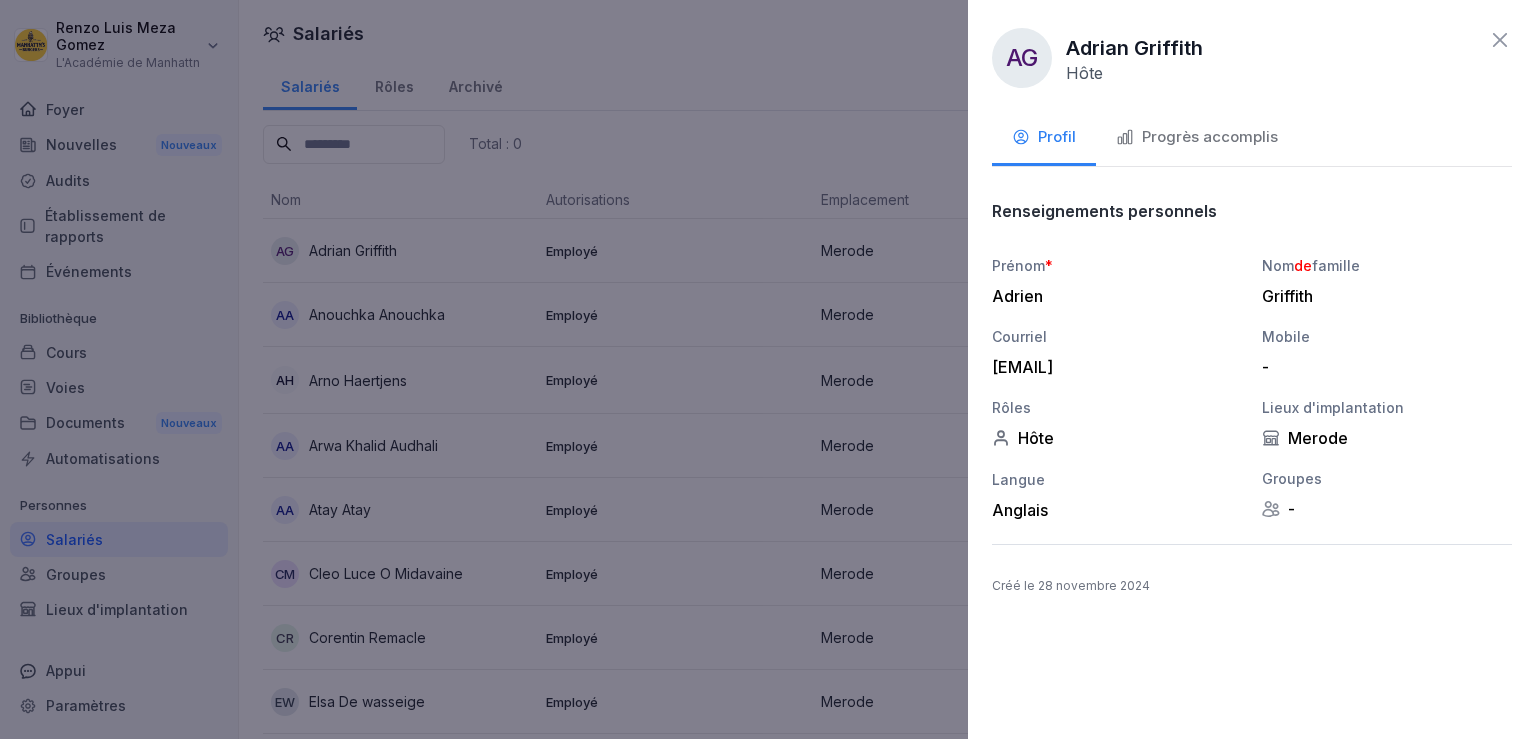 click on "AG Adrian Griffith Hôte Profil Progrès accomplis Renseignements personnels Prénom  * Adrien Nom  de  famille Griffith Courriel [EMAIL] Mobile - Rôles Hôte Lieux d'implantation Merode Langue Anglais Groupes - Créé le 28 novembre 2024" at bounding box center (1252, 369) 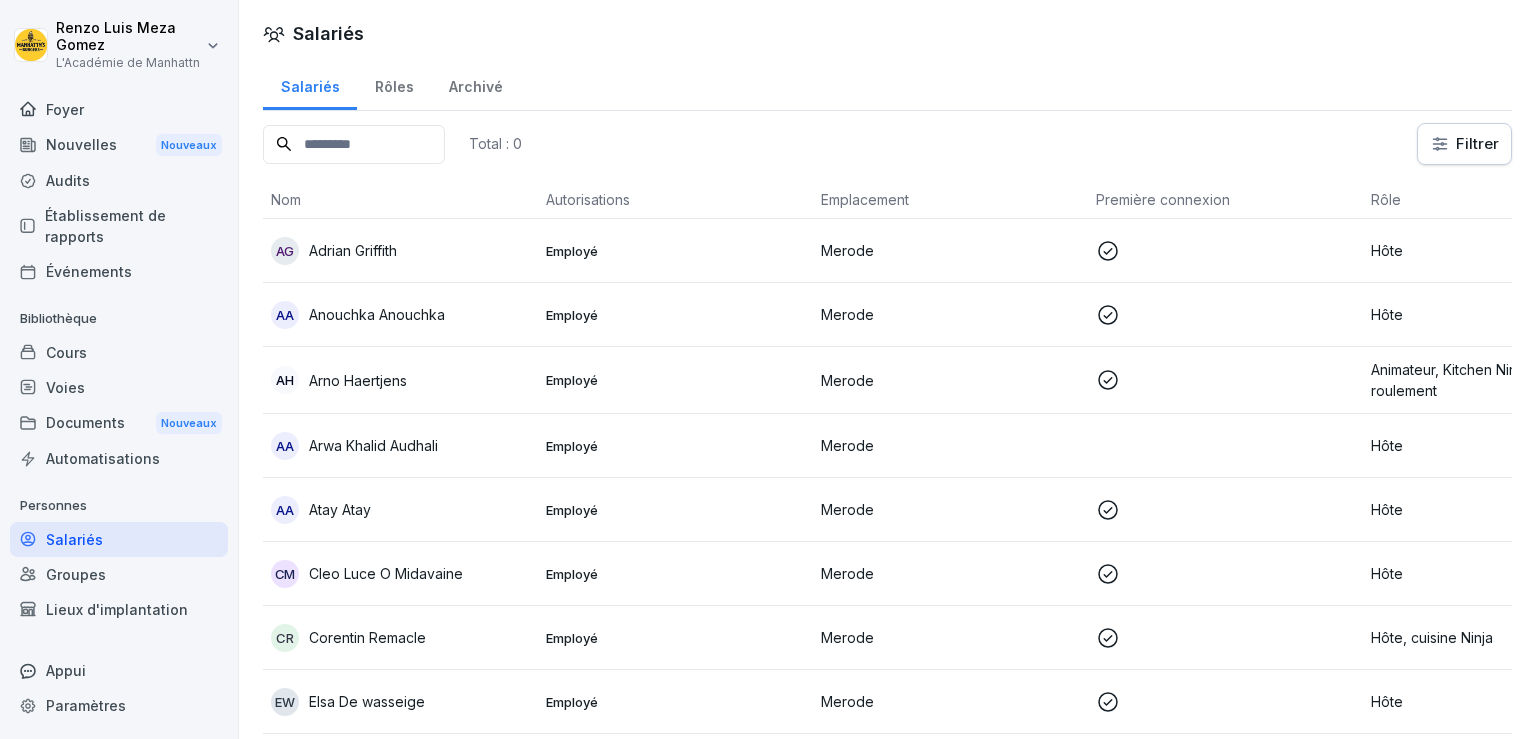 click on "Nouvelles Nouveaux" at bounding box center [119, 145] 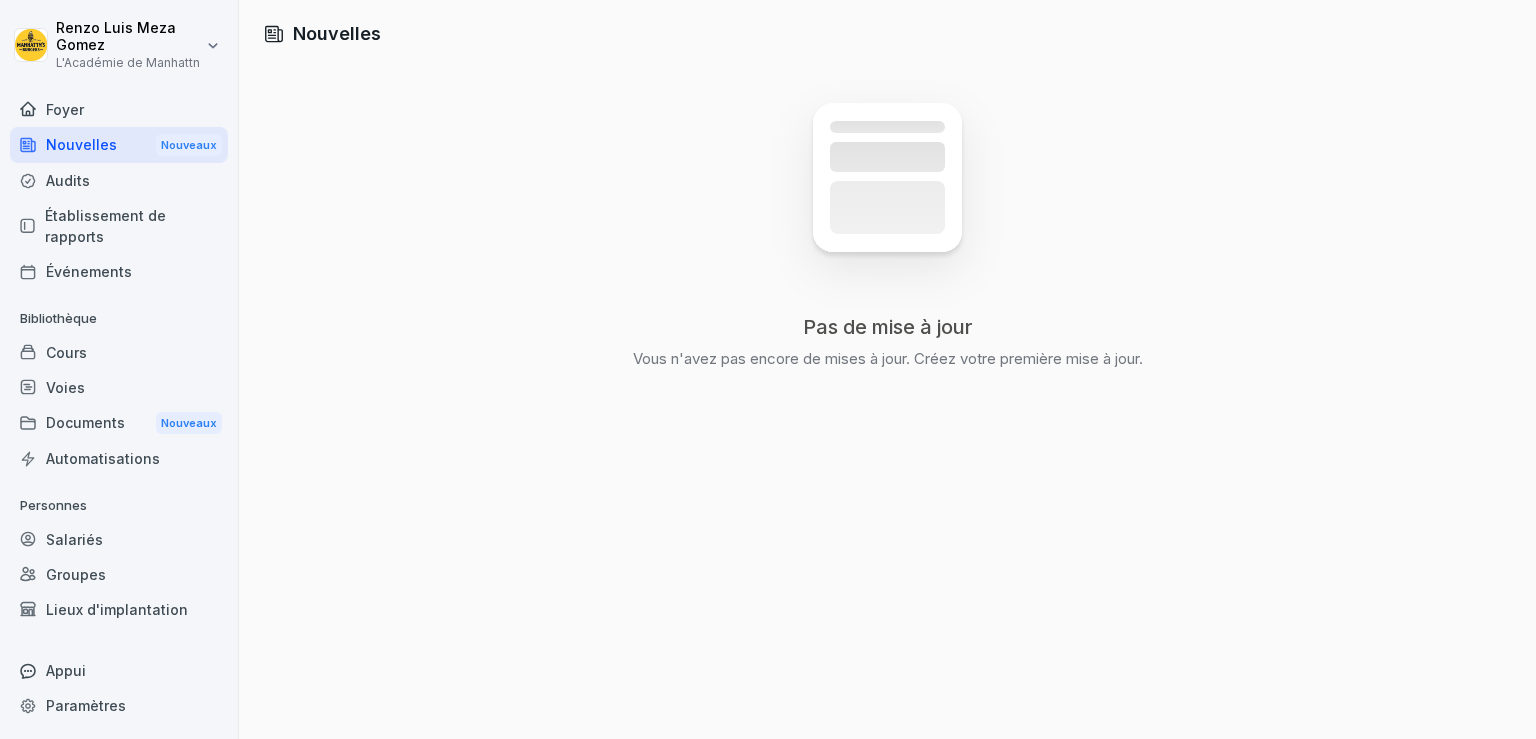click on "Audits" at bounding box center [119, 180] 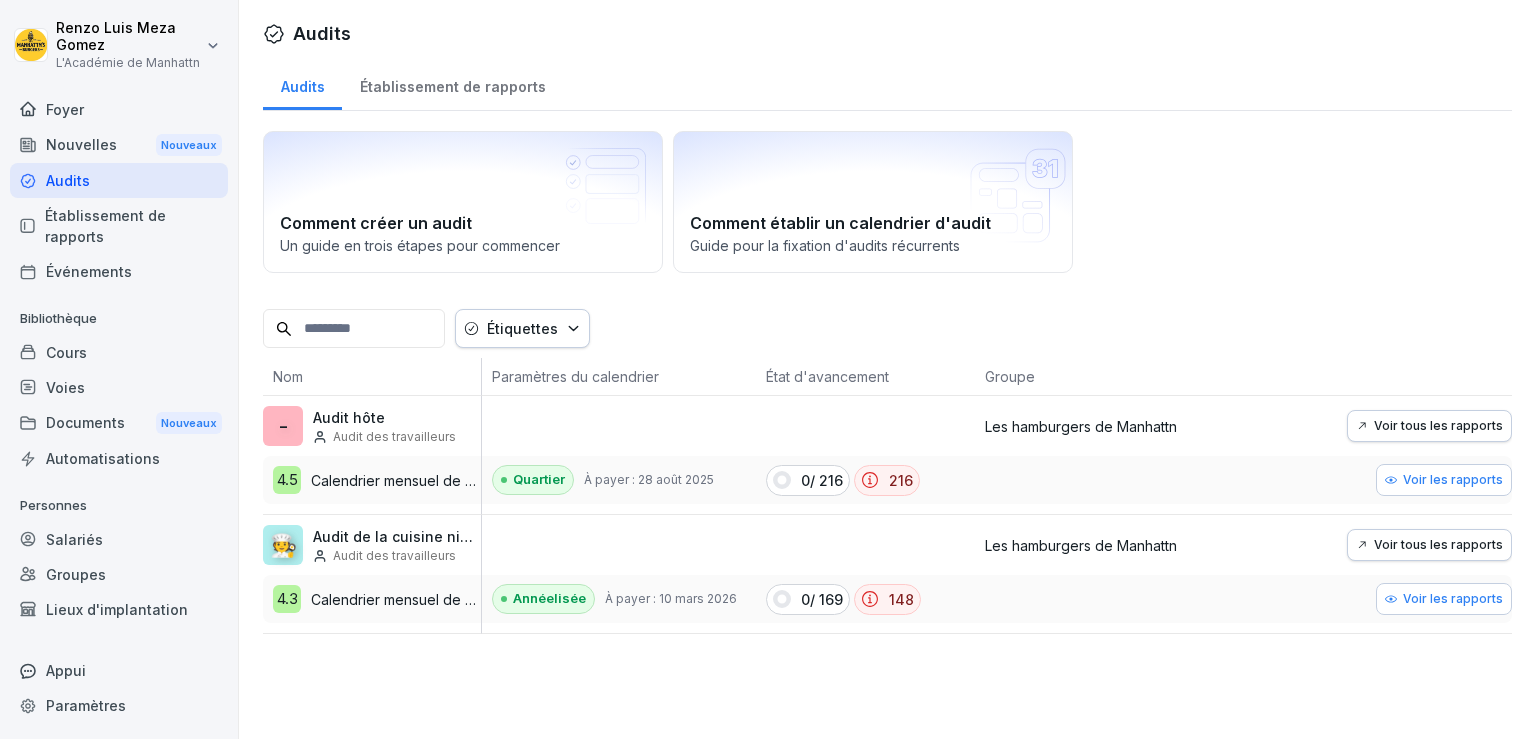 click on "Établissement de rapports" at bounding box center (119, 226) 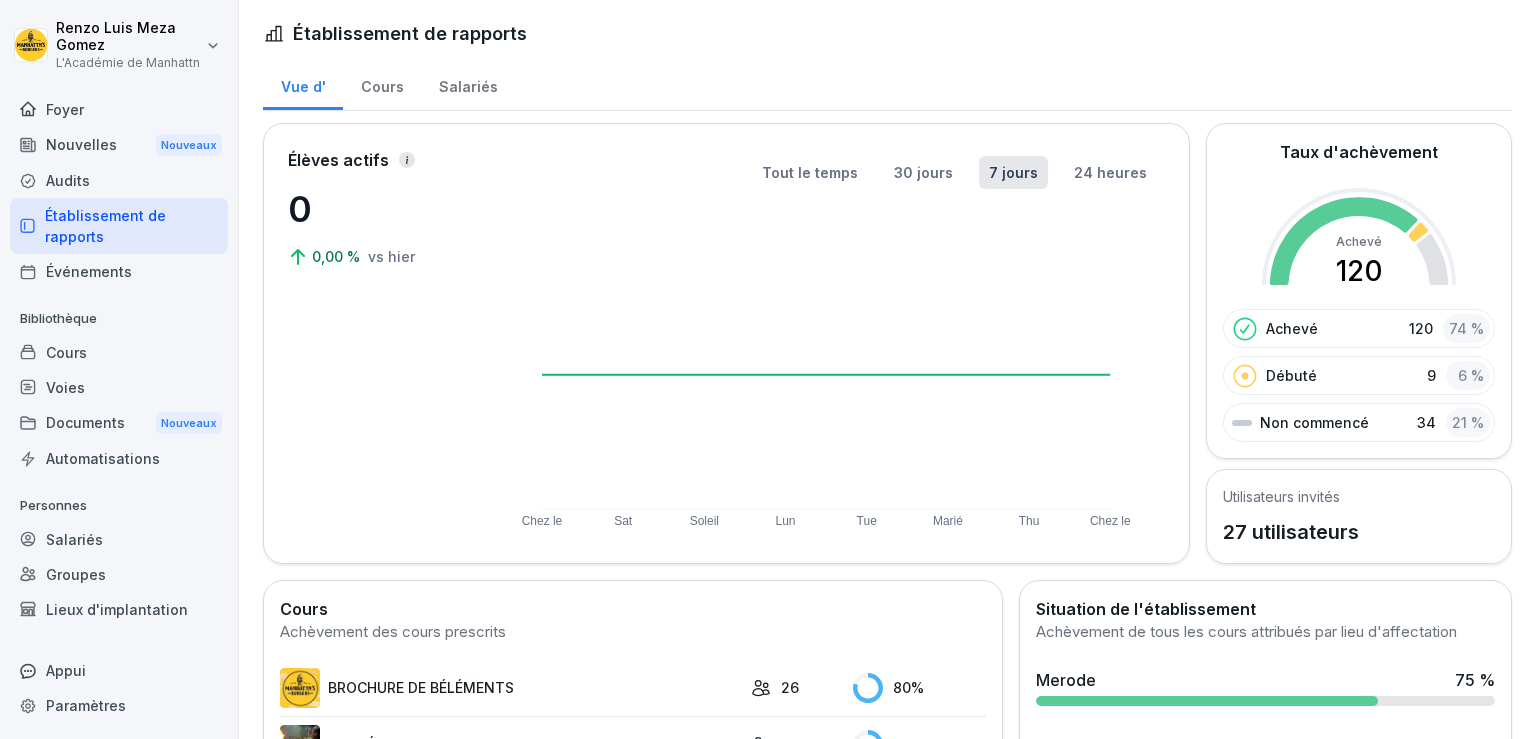 click on "Événements" at bounding box center [119, 271] 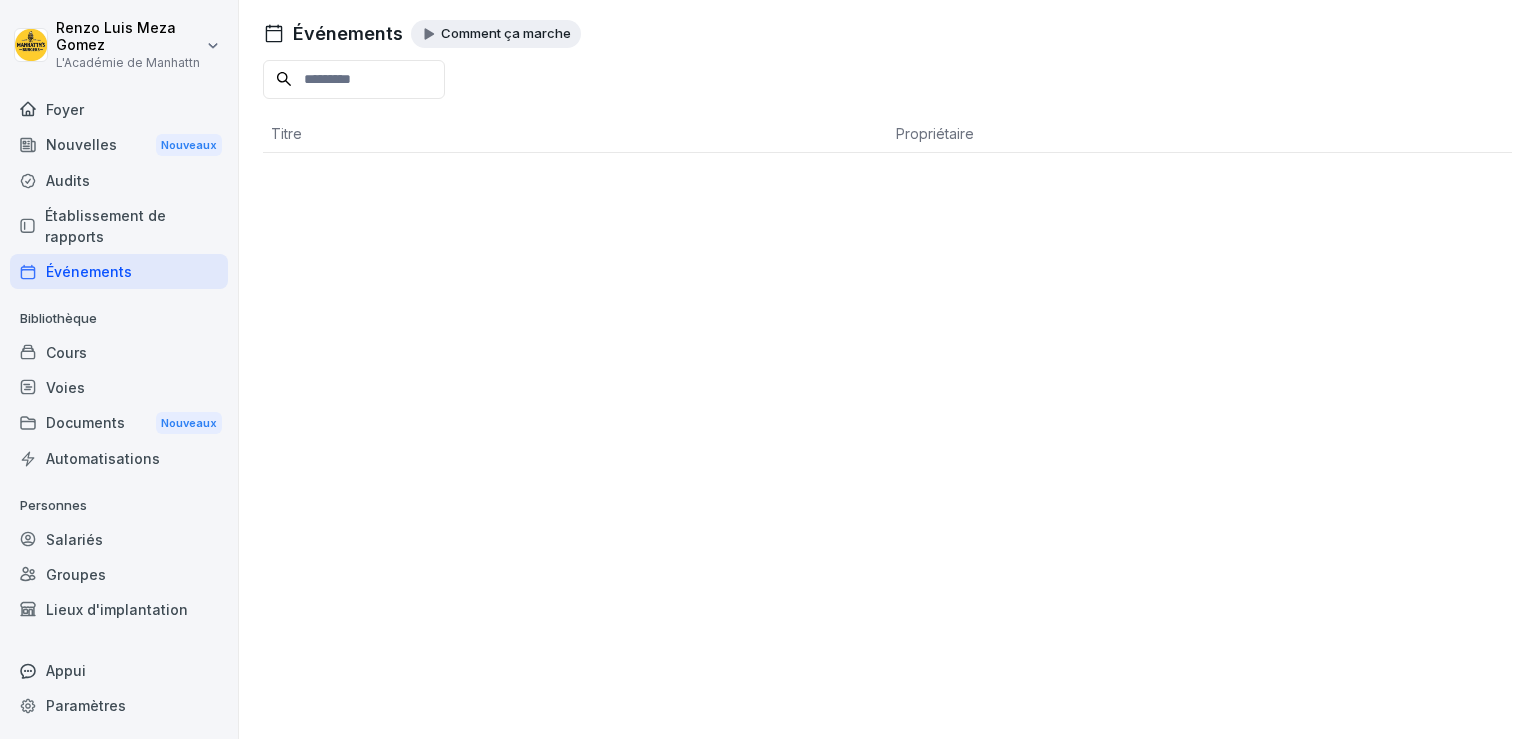 click on "Cours" at bounding box center [119, 352] 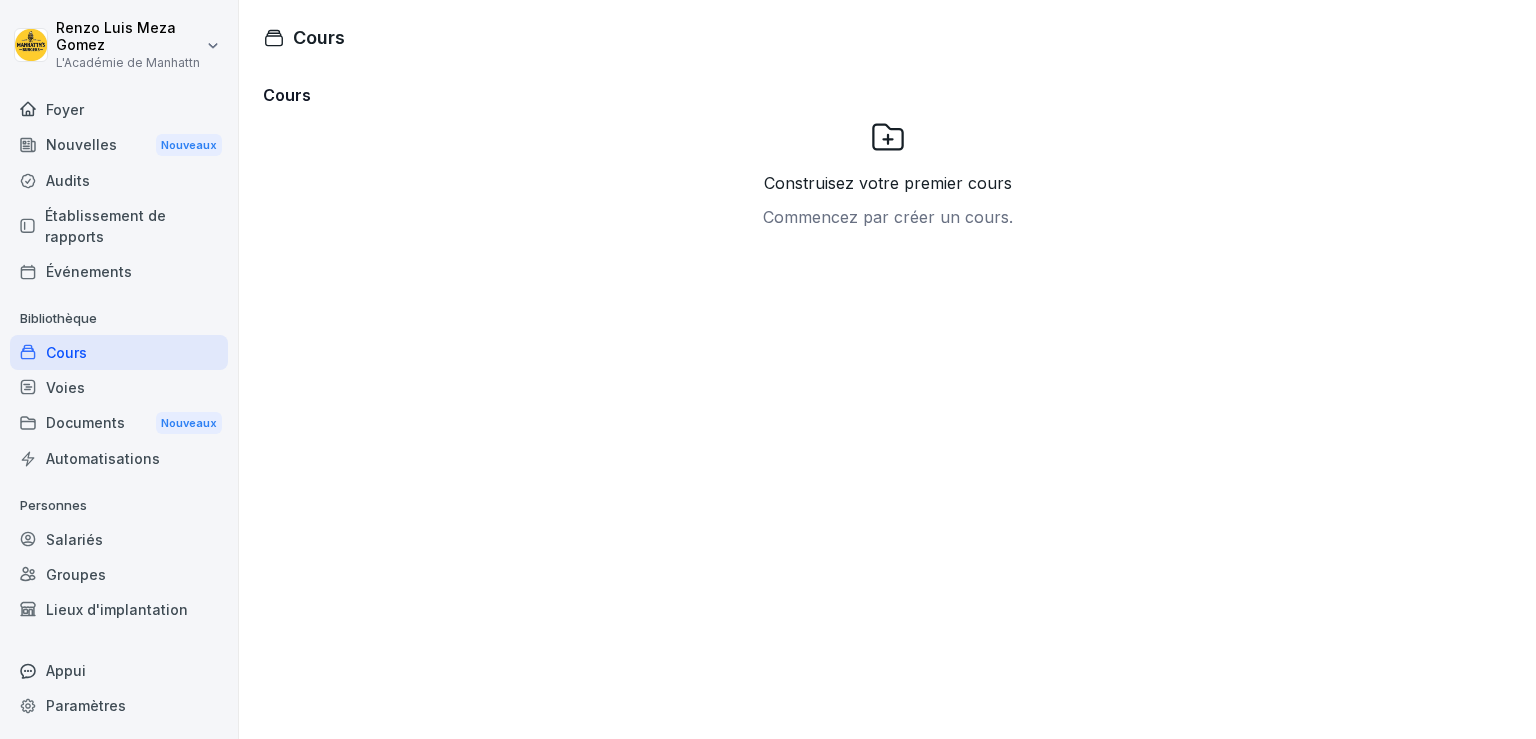 click on "Voies" at bounding box center [119, 387] 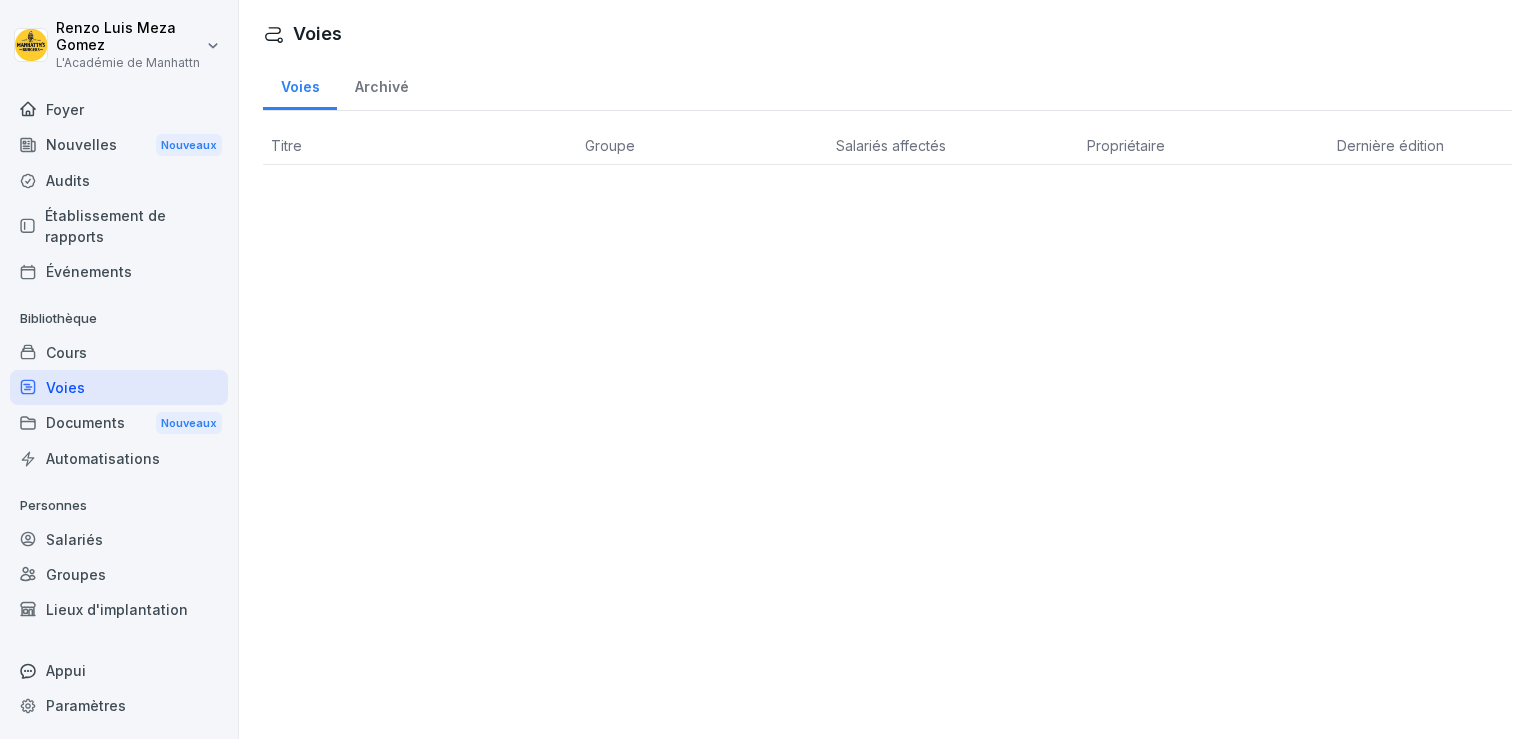 click on "Documents Nouveaux" at bounding box center (119, 423) 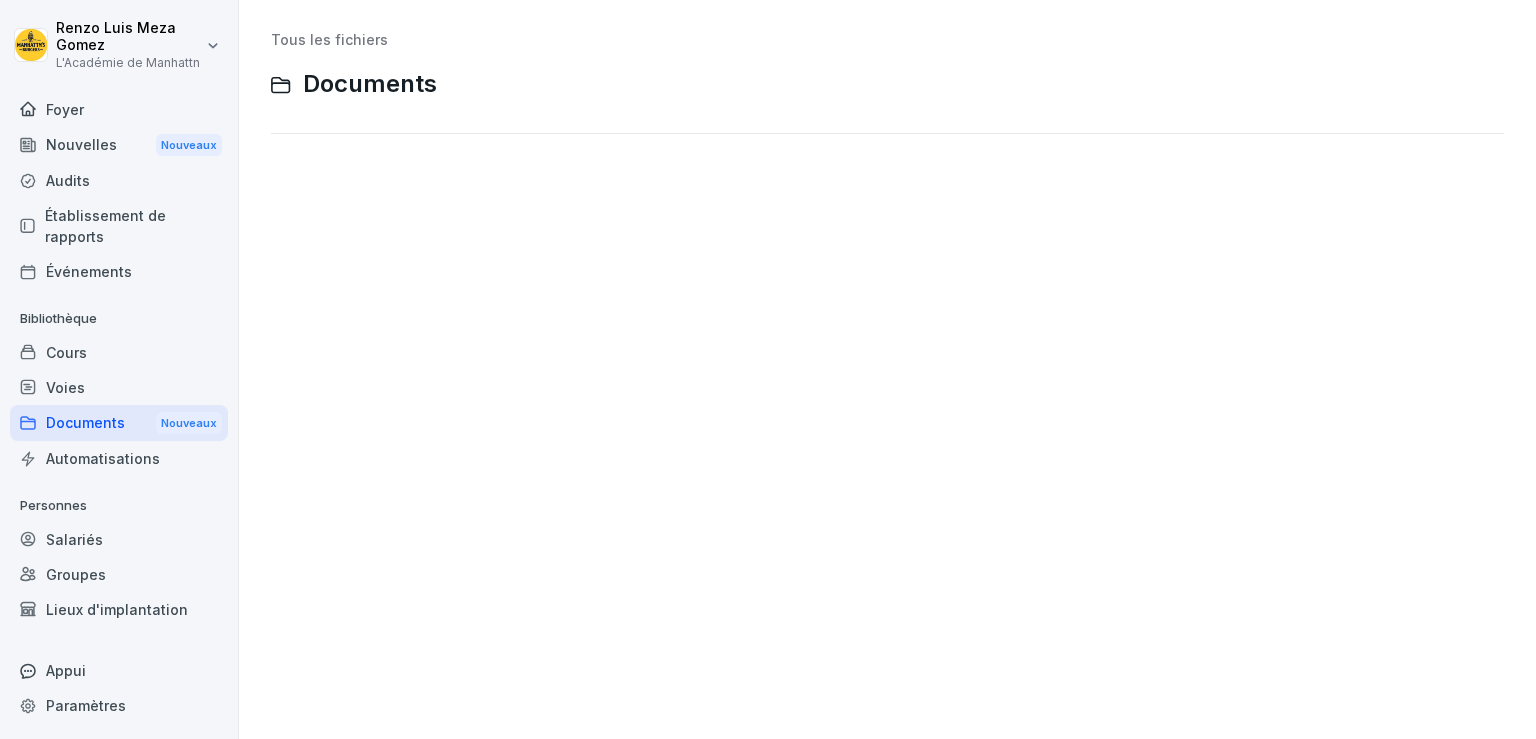 click on "Automatisations" at bounding box center (119, 458) 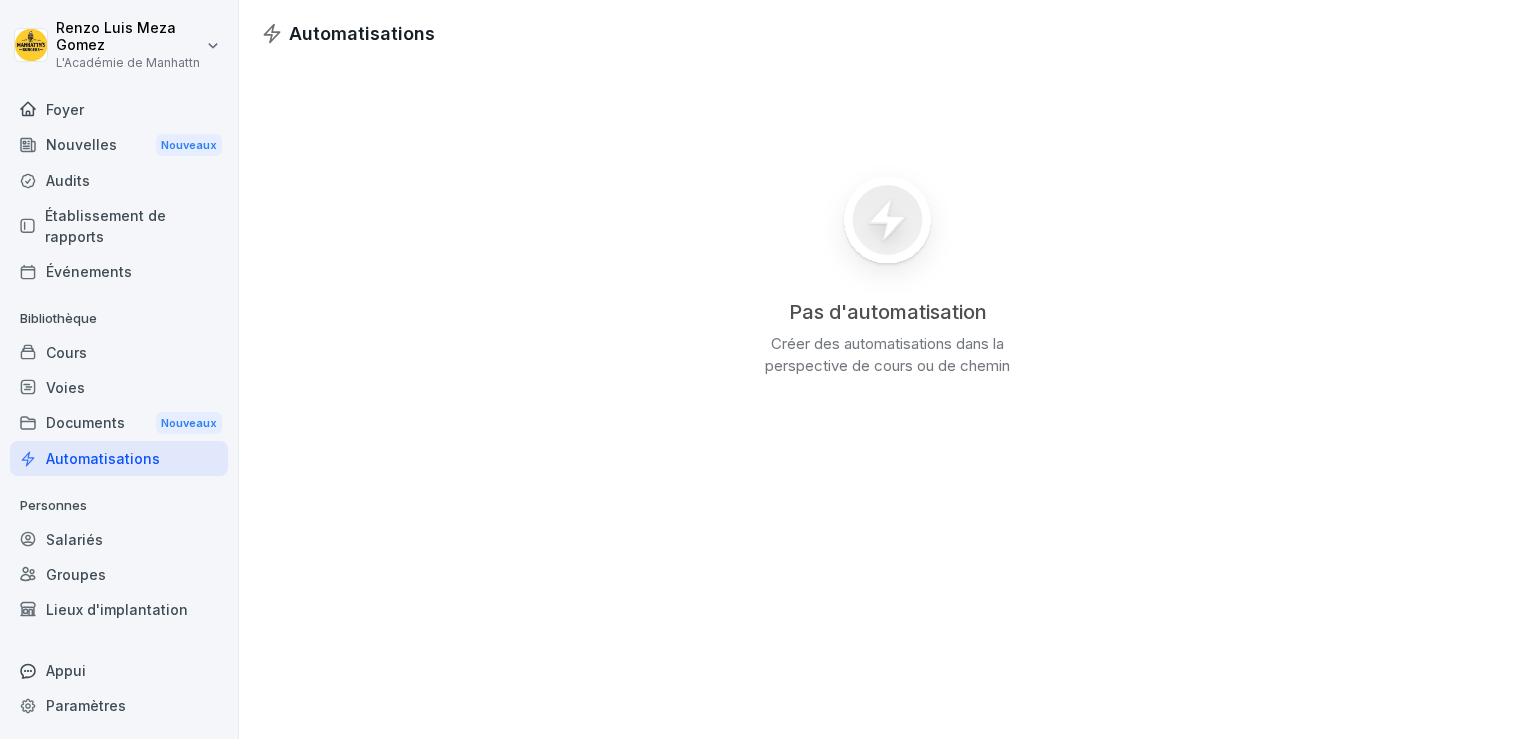 click on "Salariés" at bounding box center [119, 539] 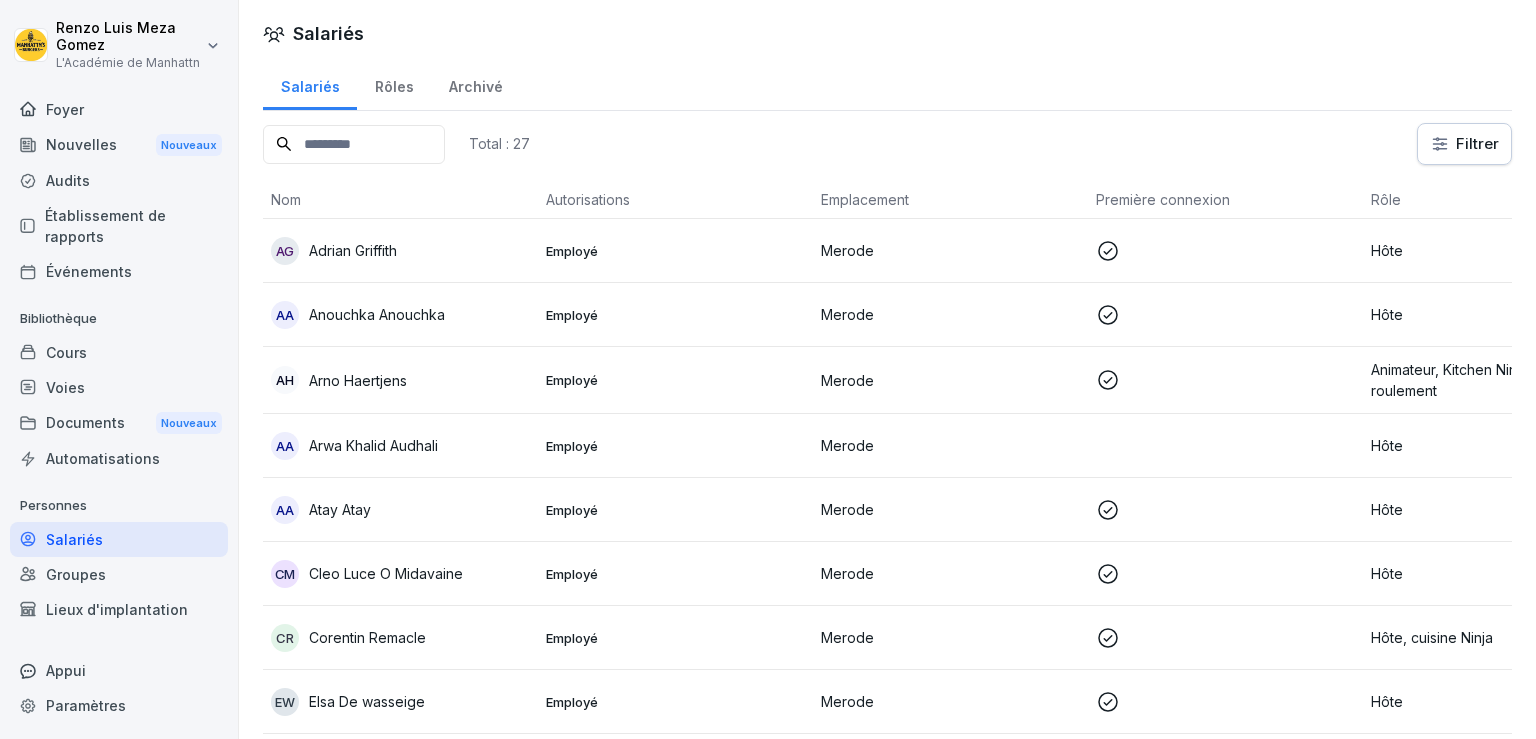 click on "Rôles" at bounding box center (394, 84) 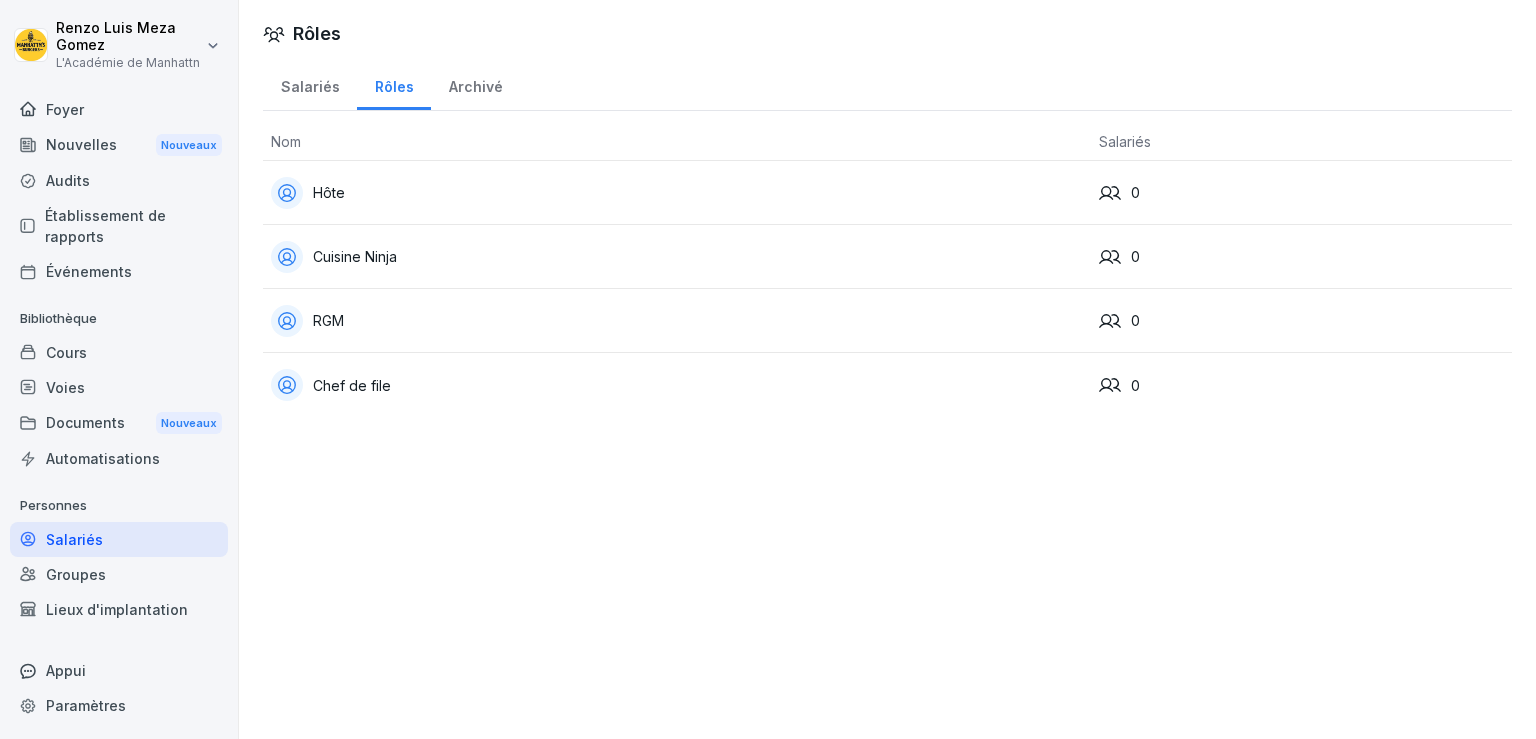click on "Archivé" at bounding box center (475, 84) 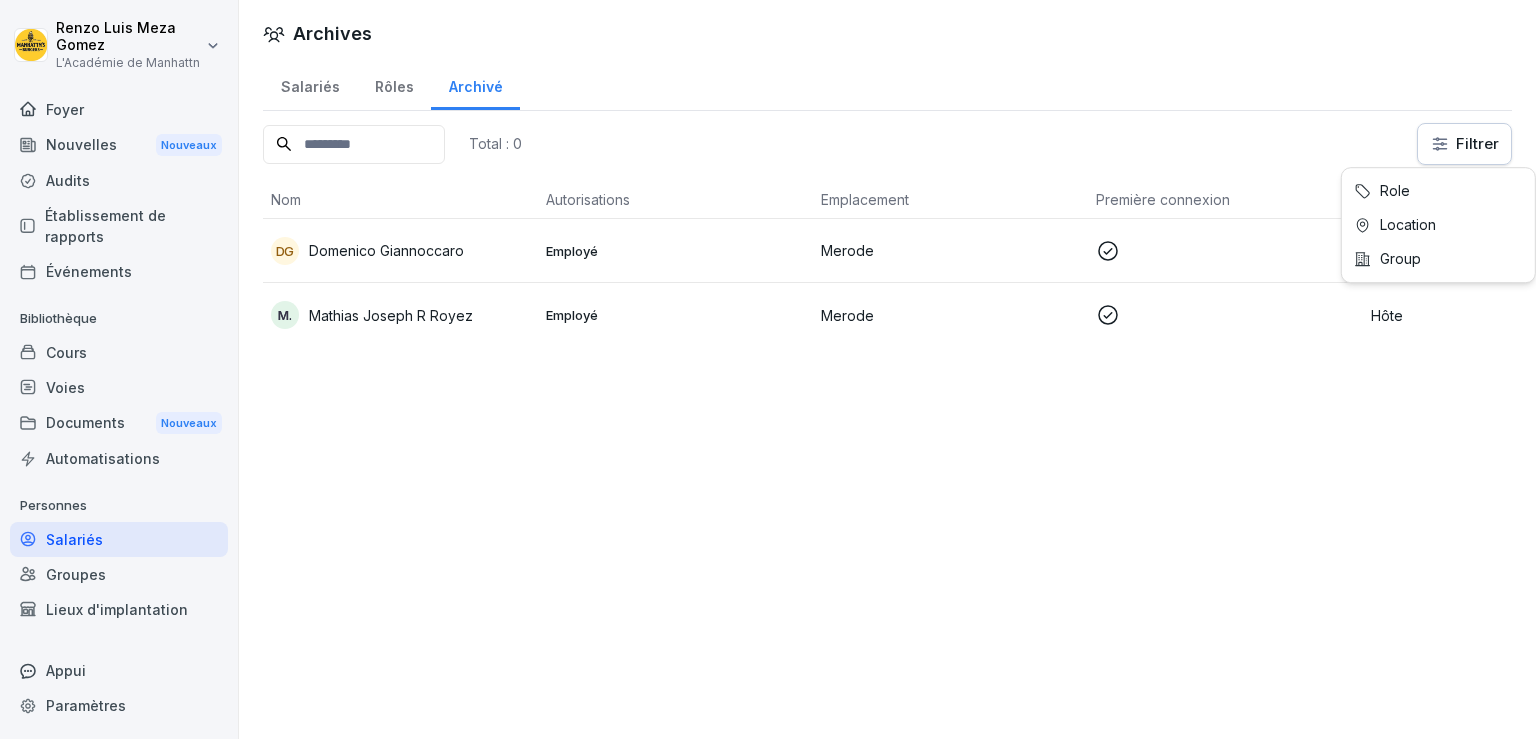 click on "Renzo Luis   Meza Gomez    L'Académie de Manhattn Foyer Nouvelles Nouveaux Audits Établissement de rapports Événements Bibliothèque Cours Voies Documents Nouveaux Automatisations Personnes Salariés Groupes Lieux d'implantation Appui Paramètres Archives Salariés Rôles Archivé Total : 0 Filtrer Nom Autorisations Emplacement Première connexion Rôle DG Domenico Giannoccaro Employé Merode Hôte, Kitchen Ninja, Walft Leader, RGM M. M. Mathias Joseph R Royez Employé Merode Hôte Rôle Location Group" at bounding box center [768, 369] 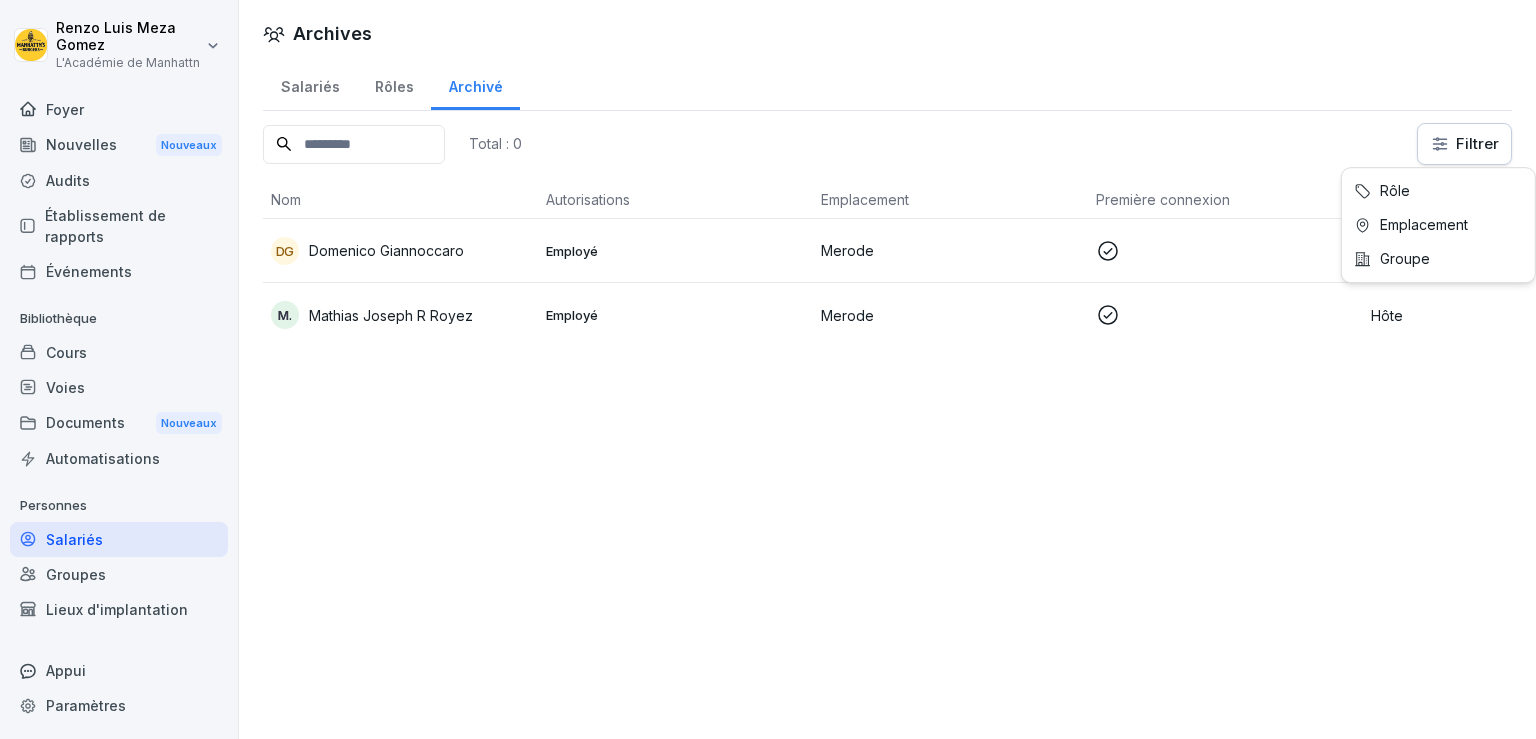 click on "Renzo Luis   Meza Gomez    L'Académie de Manhattn Foyer Nouvelles Nouveaux Audits Établissement de rapports Événements Bibliothèque Cours Voies Documents Nouveaux Automatisations Personnes Salariés Groupes Lieux d'implantation Appui Paramètres Archives Salariés Rôles Archivé Total : 0 Filtrer Nom Autorisations Emplacement Première connexion Rôle DG Domenico Giannoccaro Employé Merode Hôte, Kitchen Ninja, Walft Leader, RGM M. M. Mathias Joseph R Royez Employé Merode Hôte Rôle Emplacement Groupe" at bounding box center (768, 369) 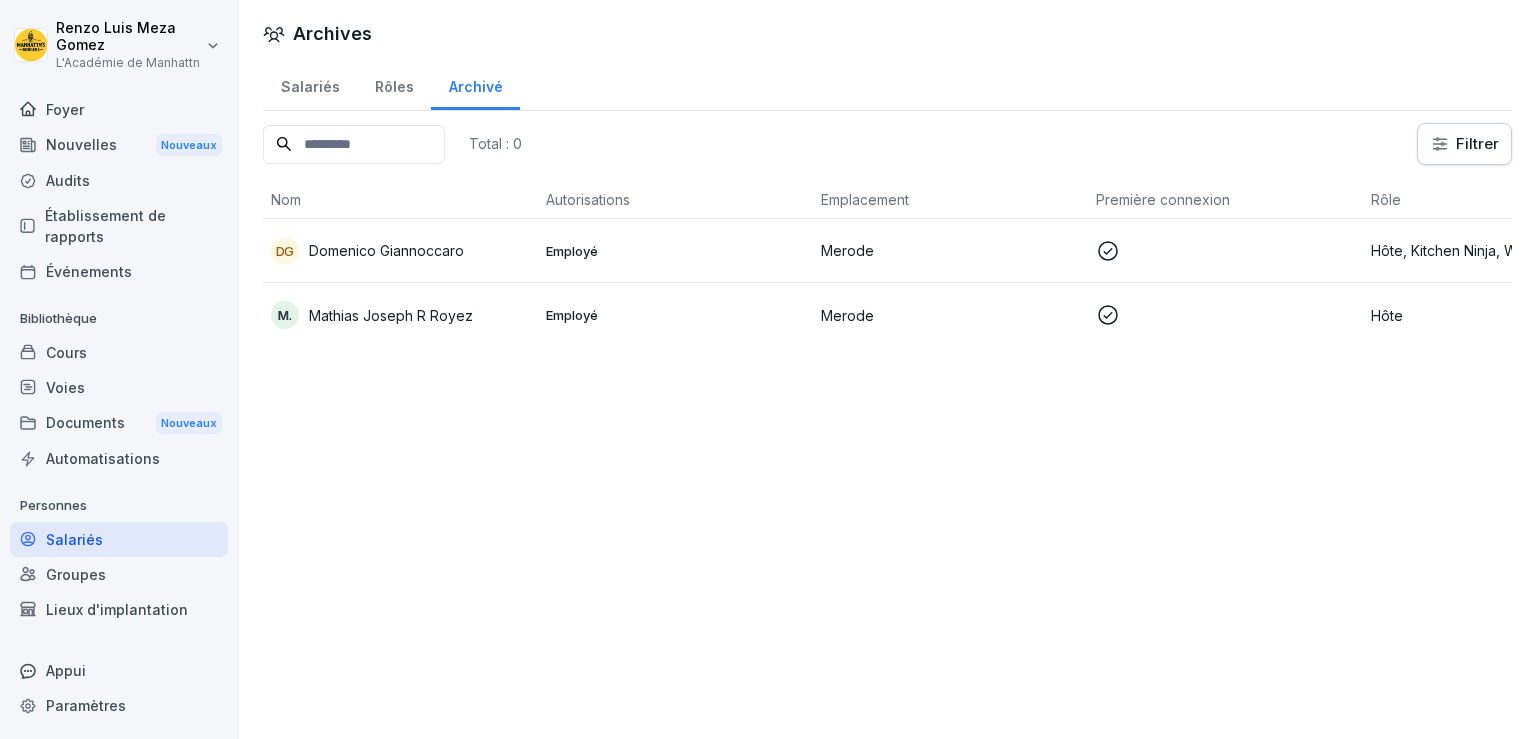 click on "Merode" at bounding box center (950, 250) 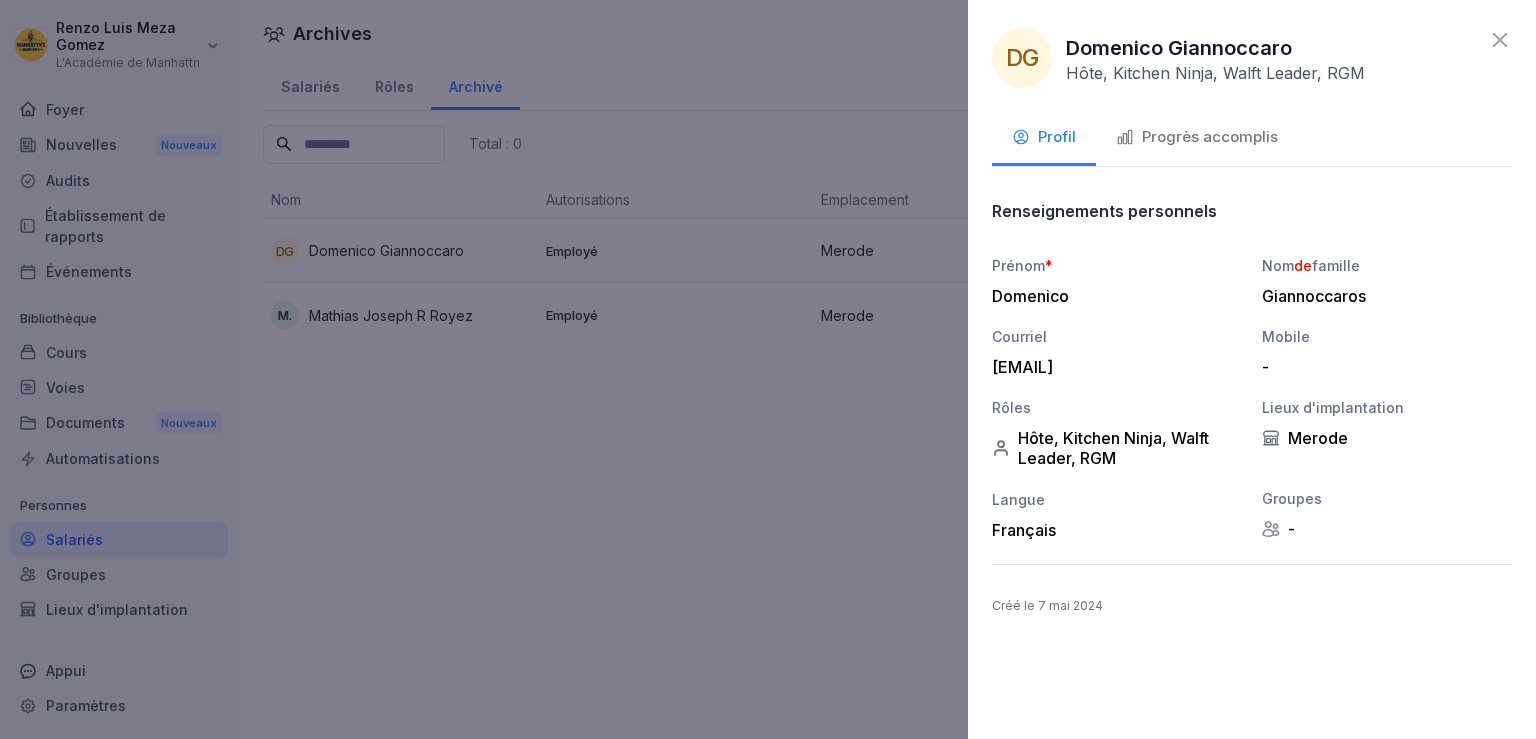 click at bounding box center [768, 369] 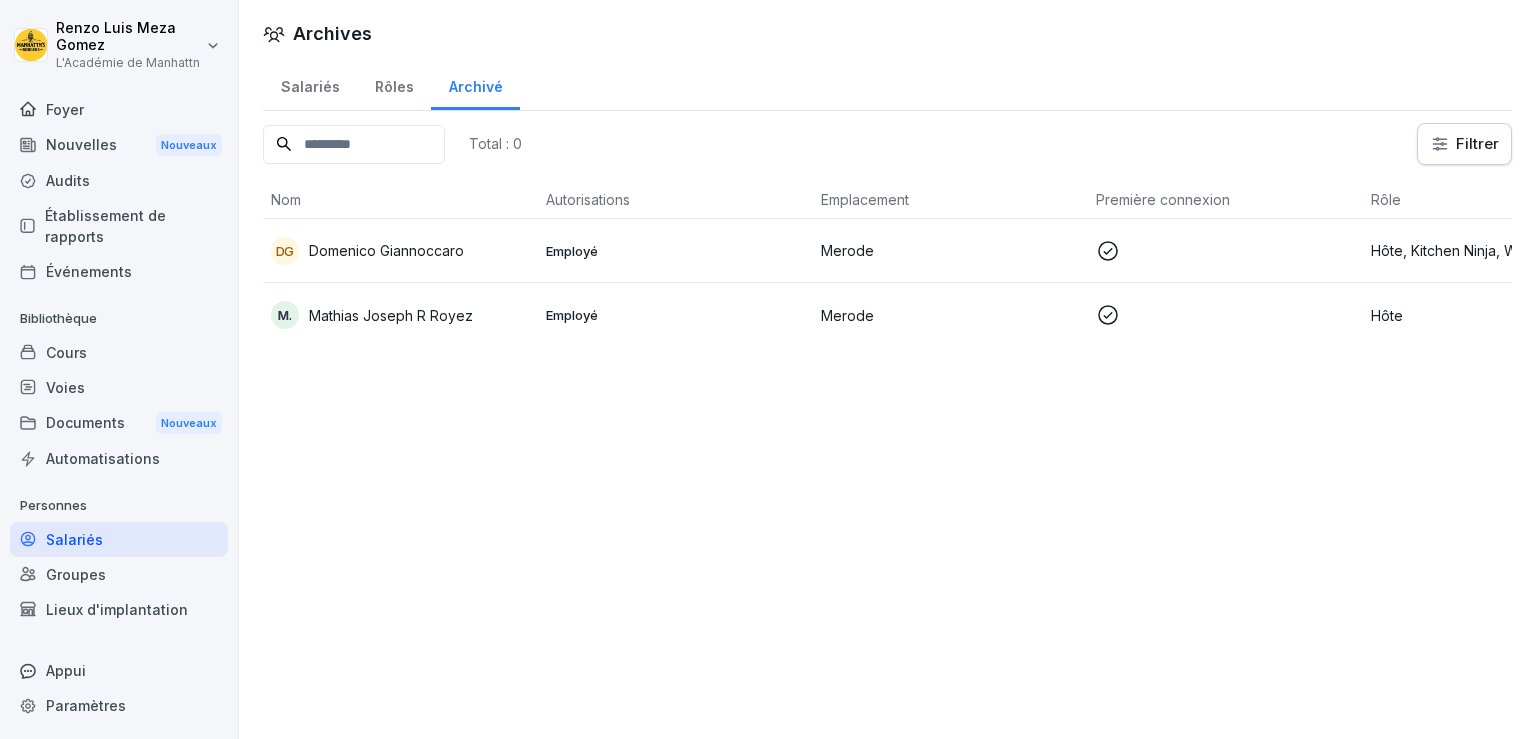 click on "Salariés" at bounding box center [310, 84] 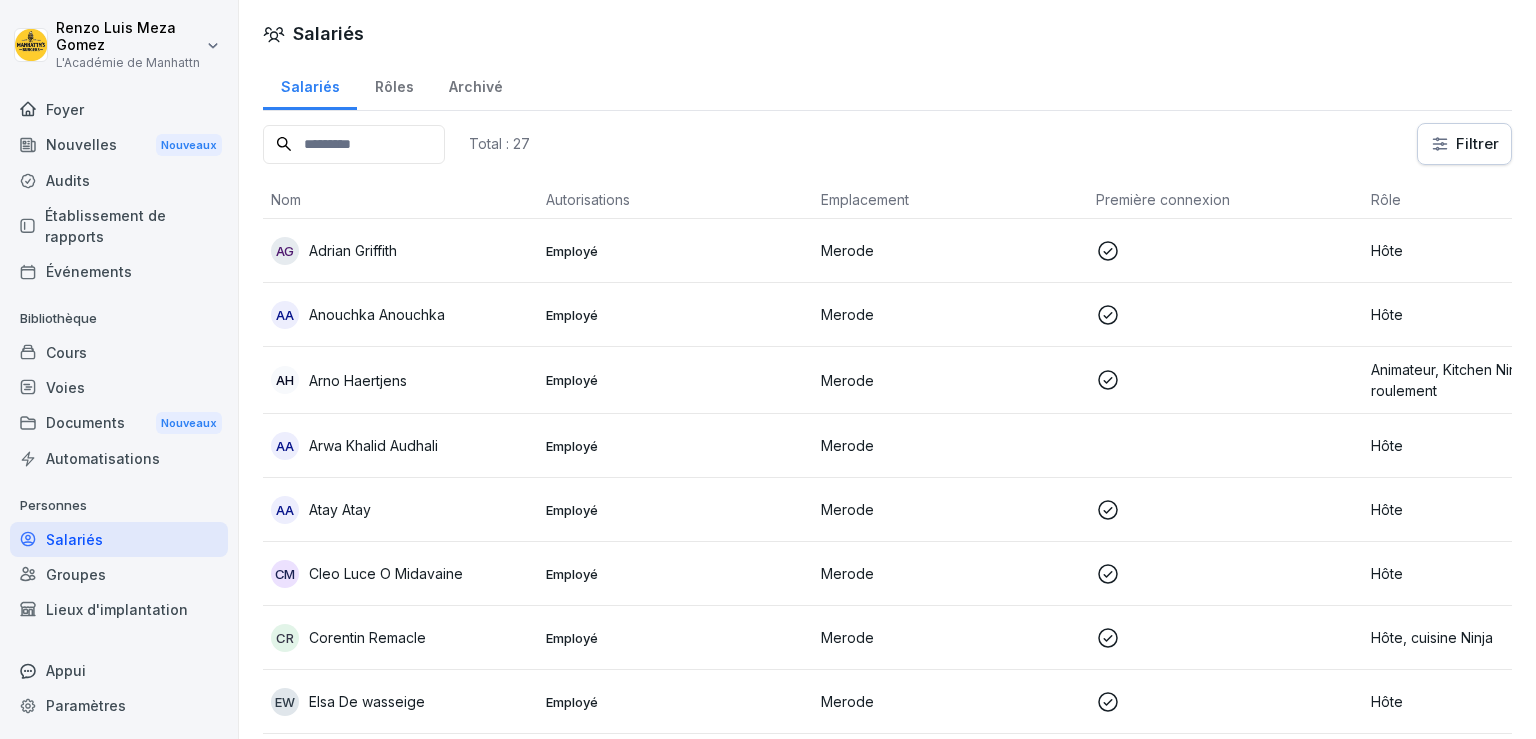 click on "Employé" at bounding box center (675, 380) 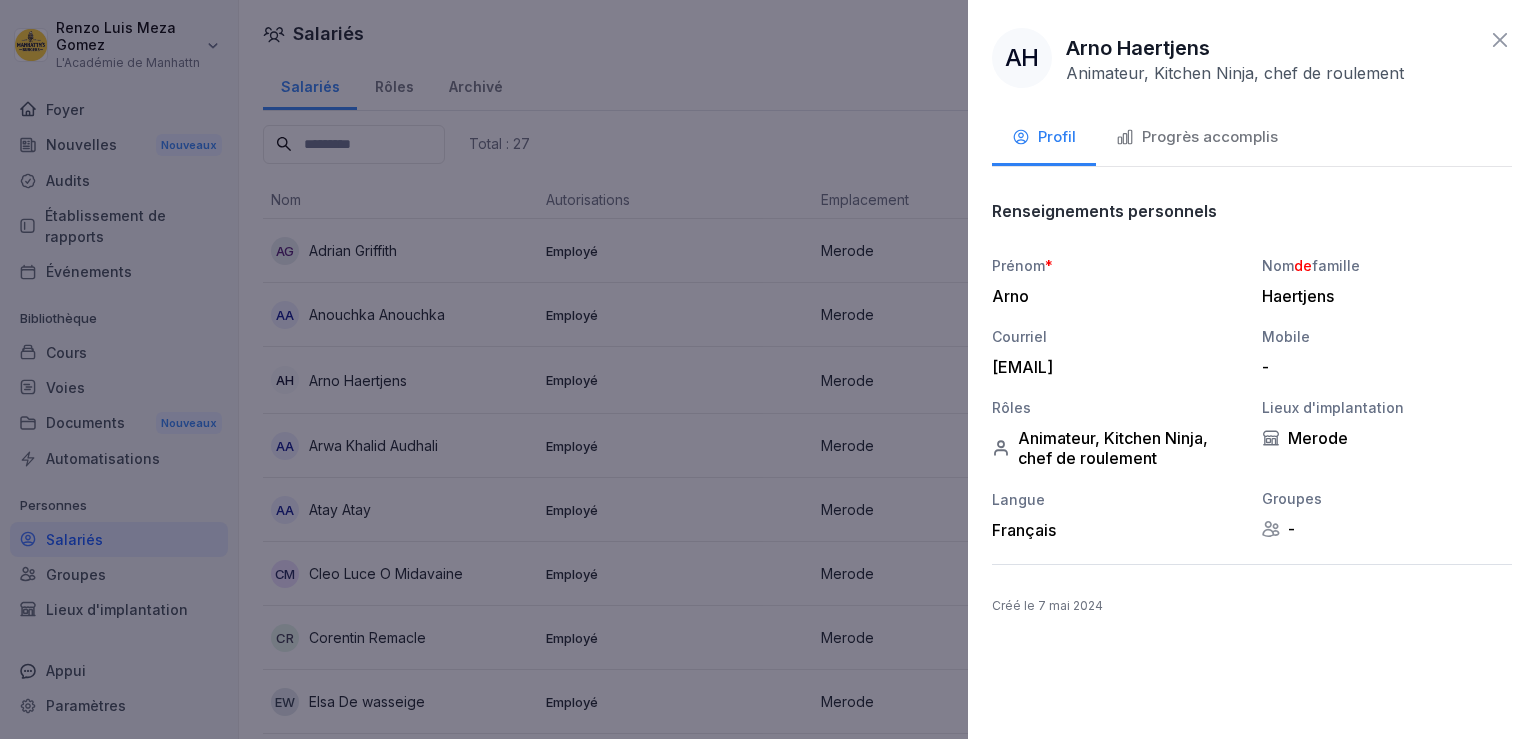 click 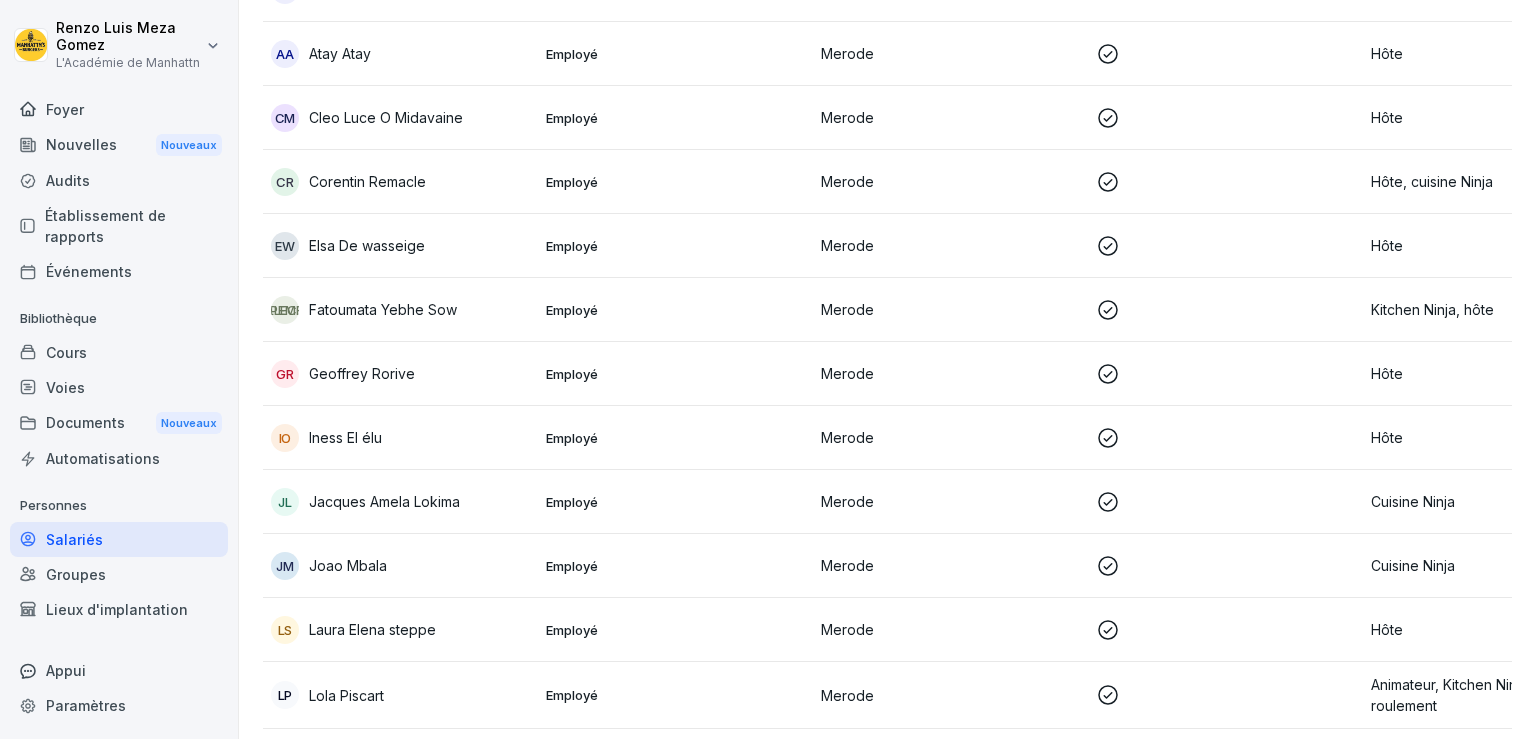 scroll, scrollTop: 0, scrollLeft: 0, axis: both 